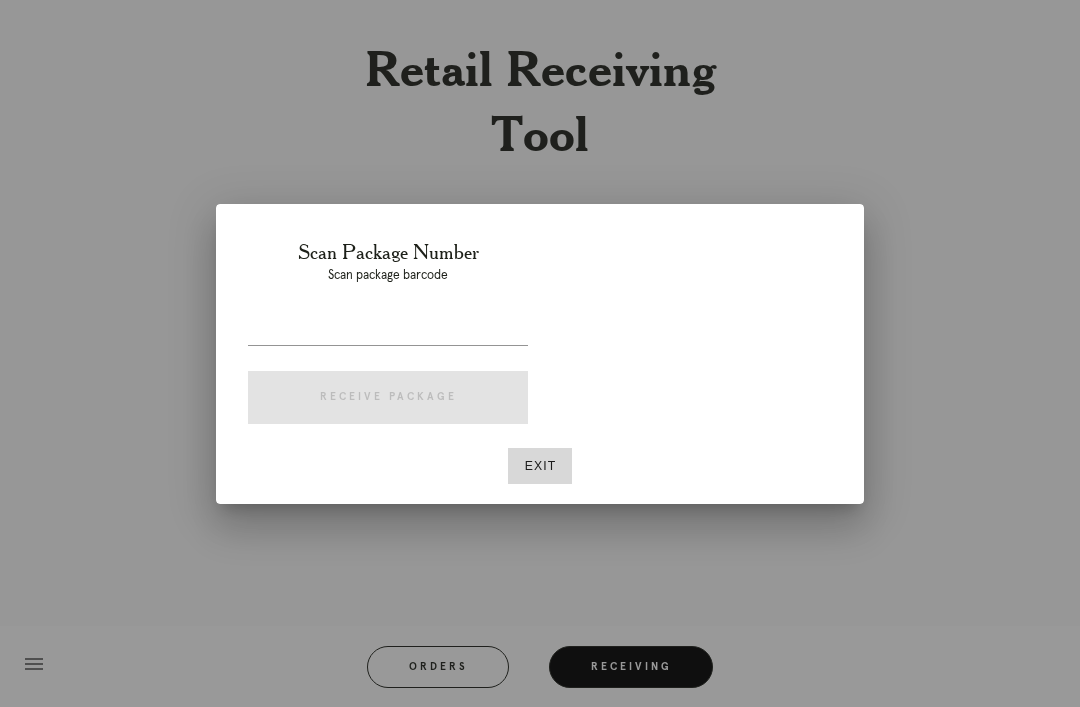 scroll, scrollTop: 0, scrollLeft: 0, axis: both 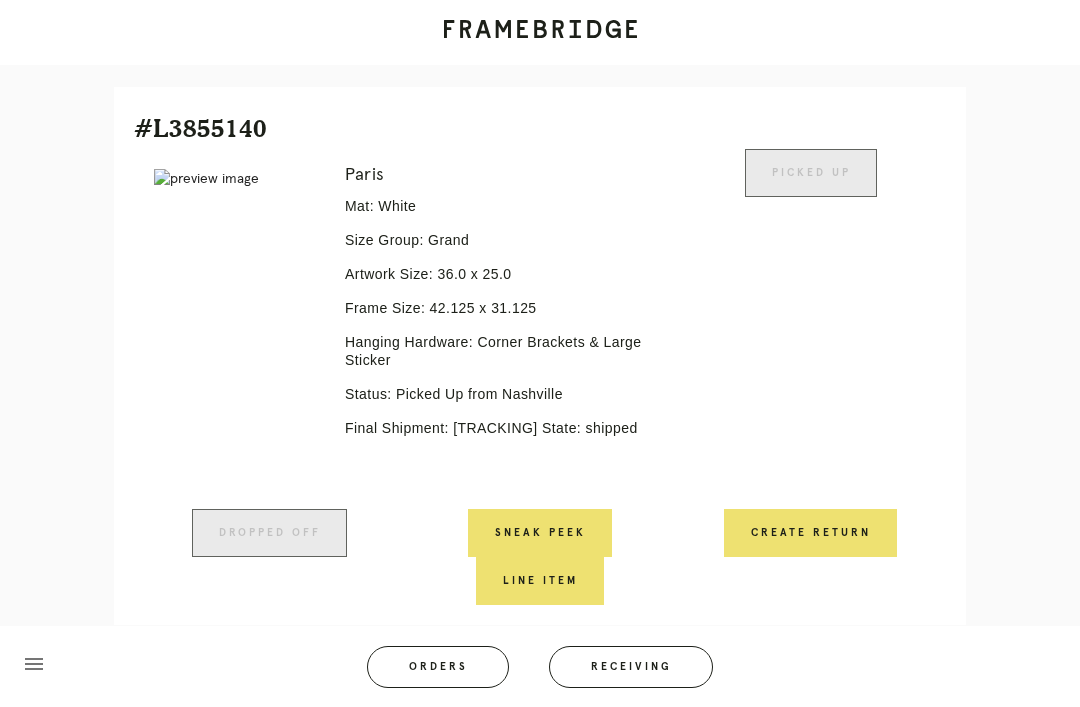 click on "Receiving" at bounding box center (631, 667) 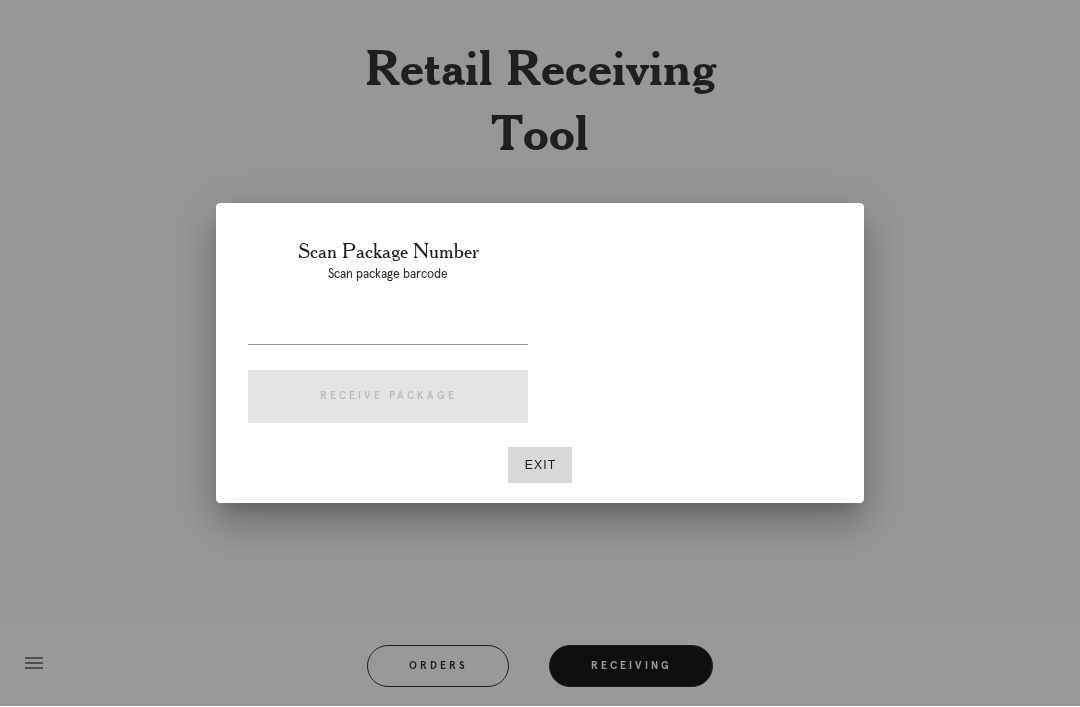 scroll, scrollTop: 64, scrollLeft: 0, axis: vertical 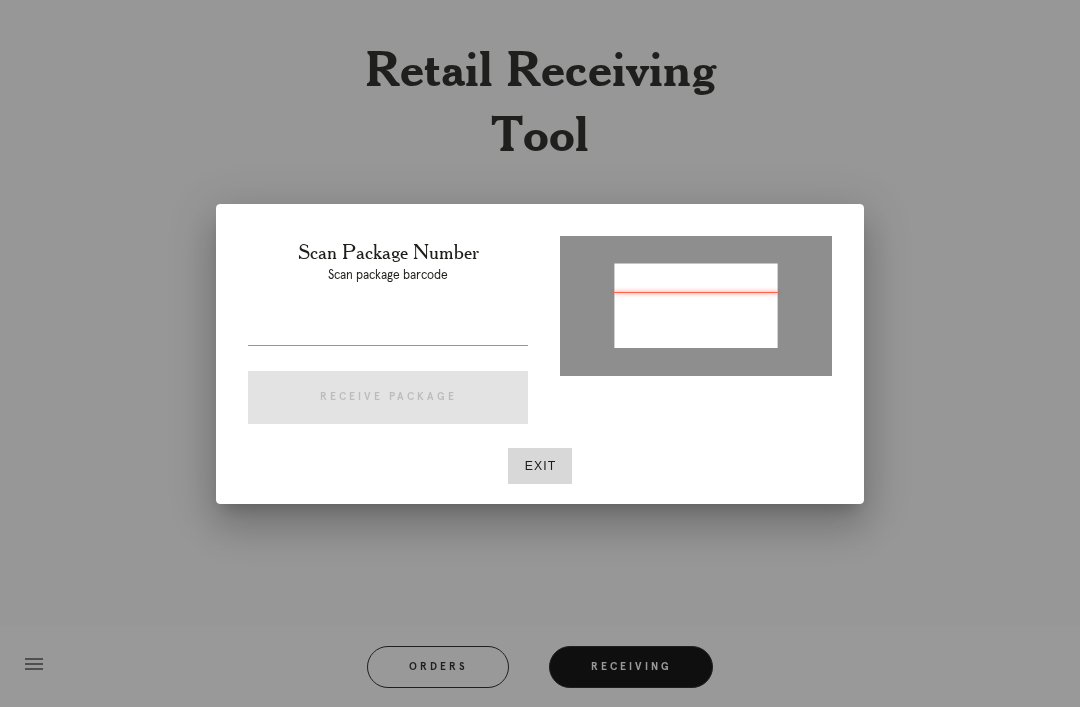 type on "P387935104022624" 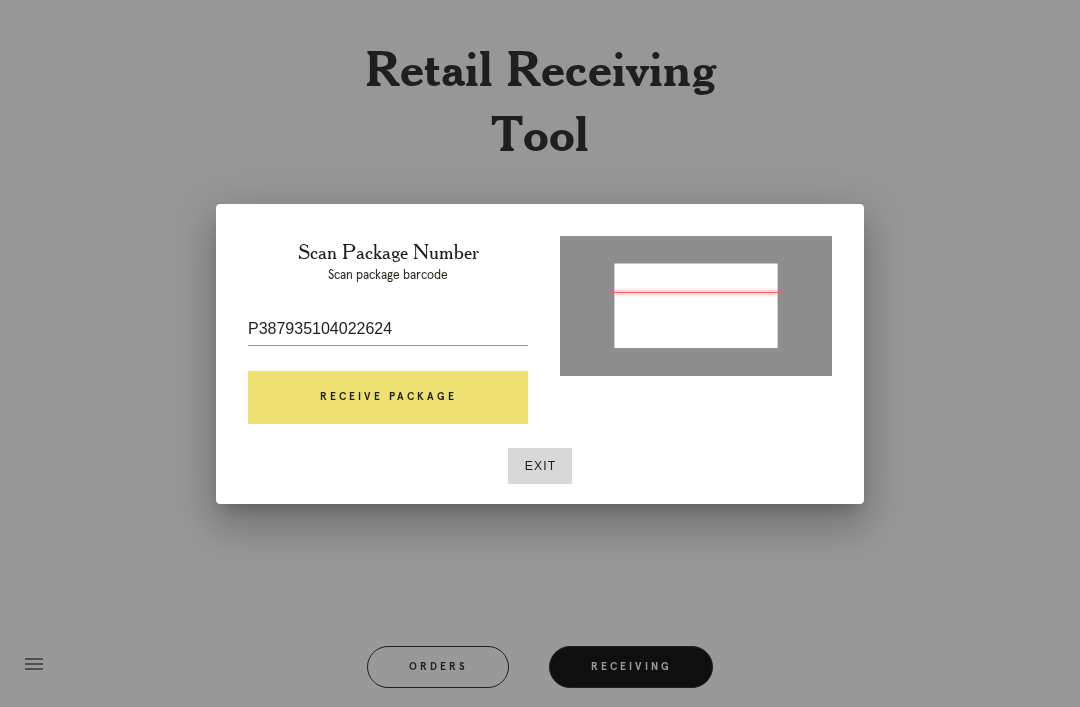 click on "Receive Package" at bounding box center [388, 398] 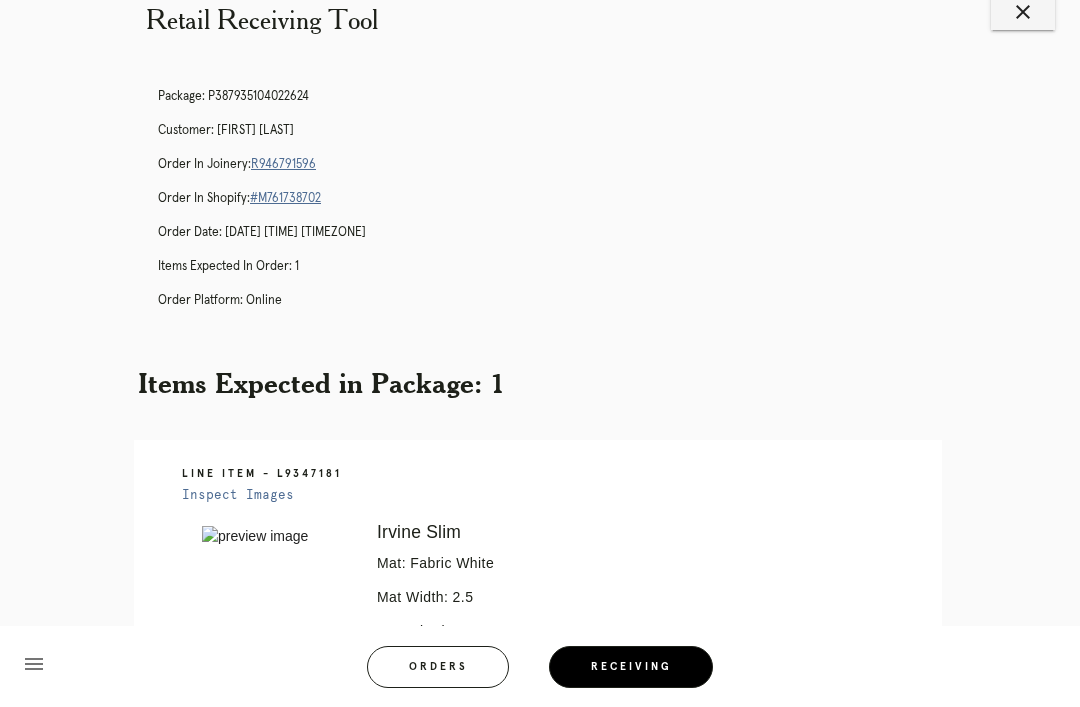 scroll, scrollTop: 48, scrollLeft: 0, axis: vertical 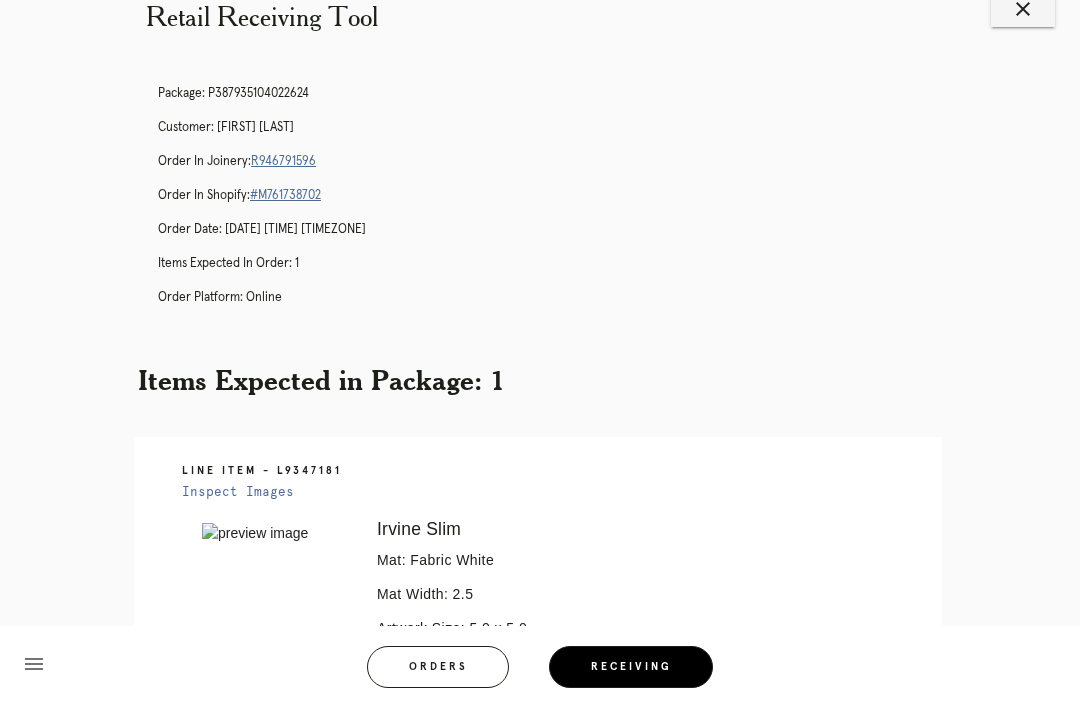 click on "R946791596" at bounding box center (283, 161) 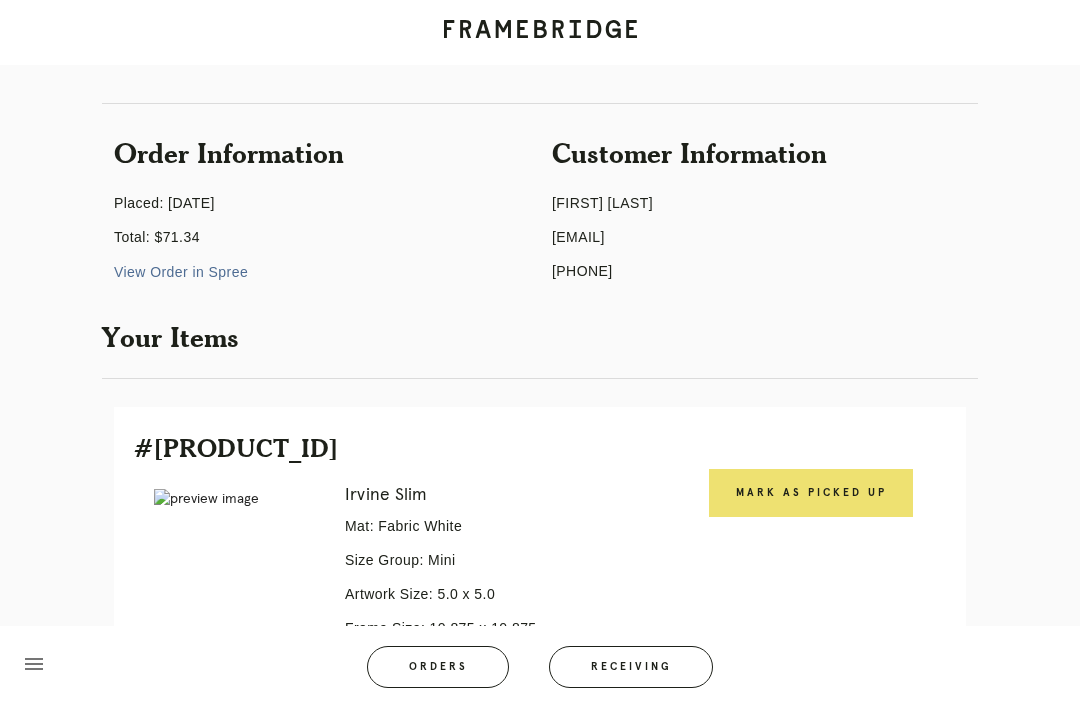 scroll, scrollTop: 282, scrollLeft: 0, axis: vertical 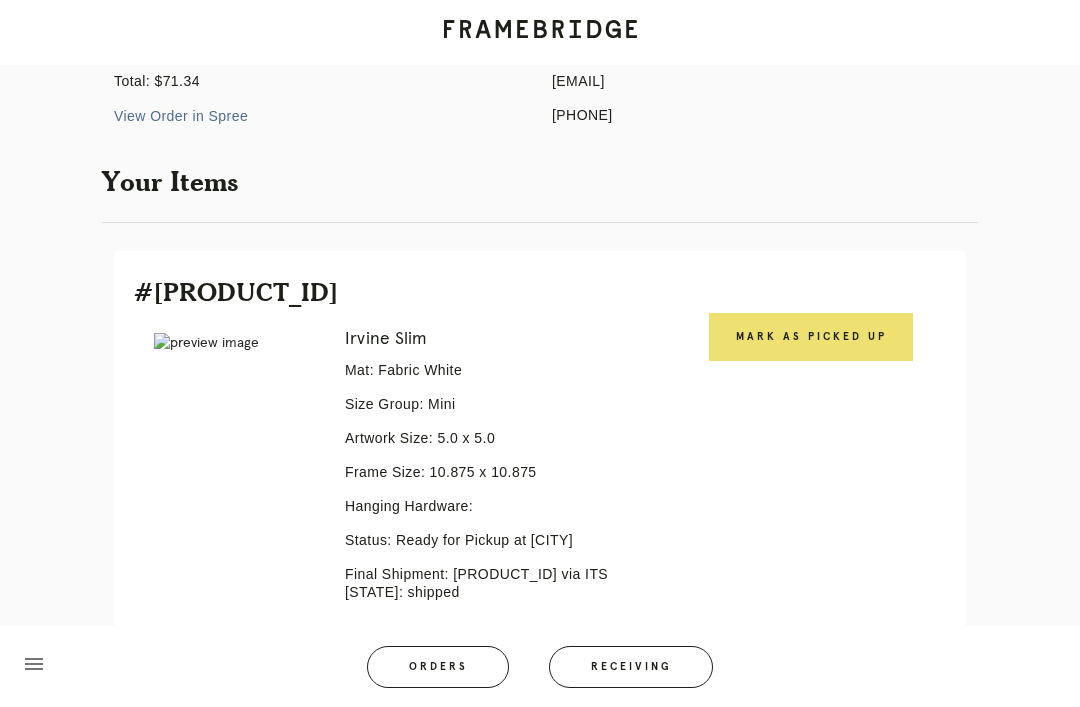 click on "Mark as Picked Up" at bounding box center [811, 337] 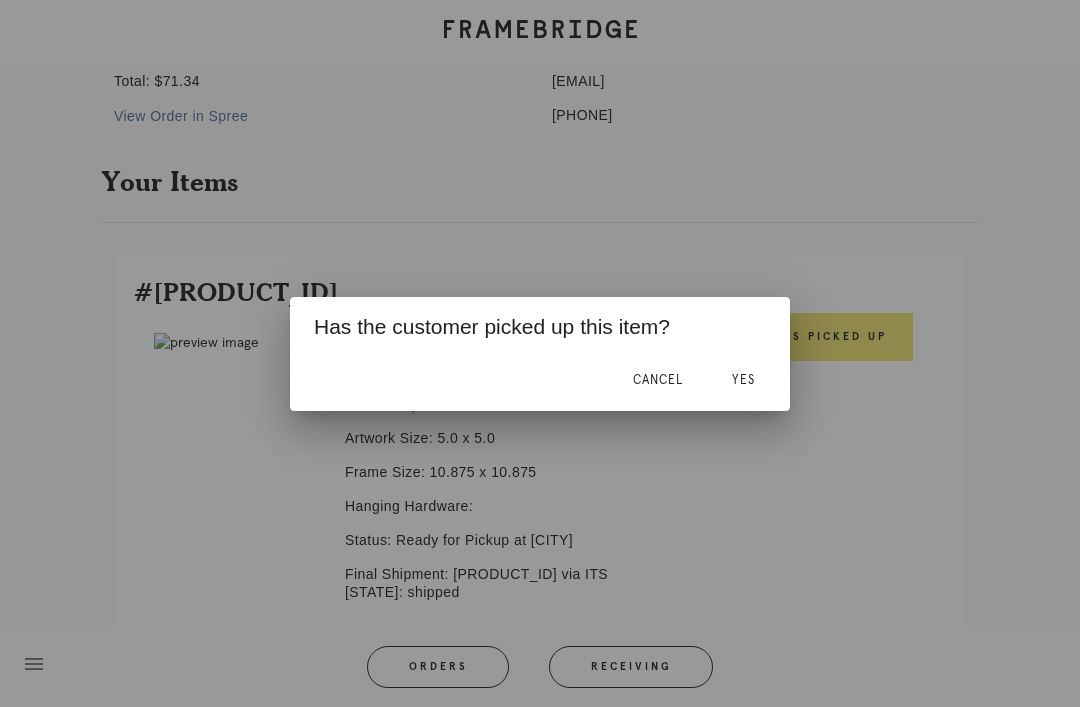click on "Yes" at bounding box center (743, 380) 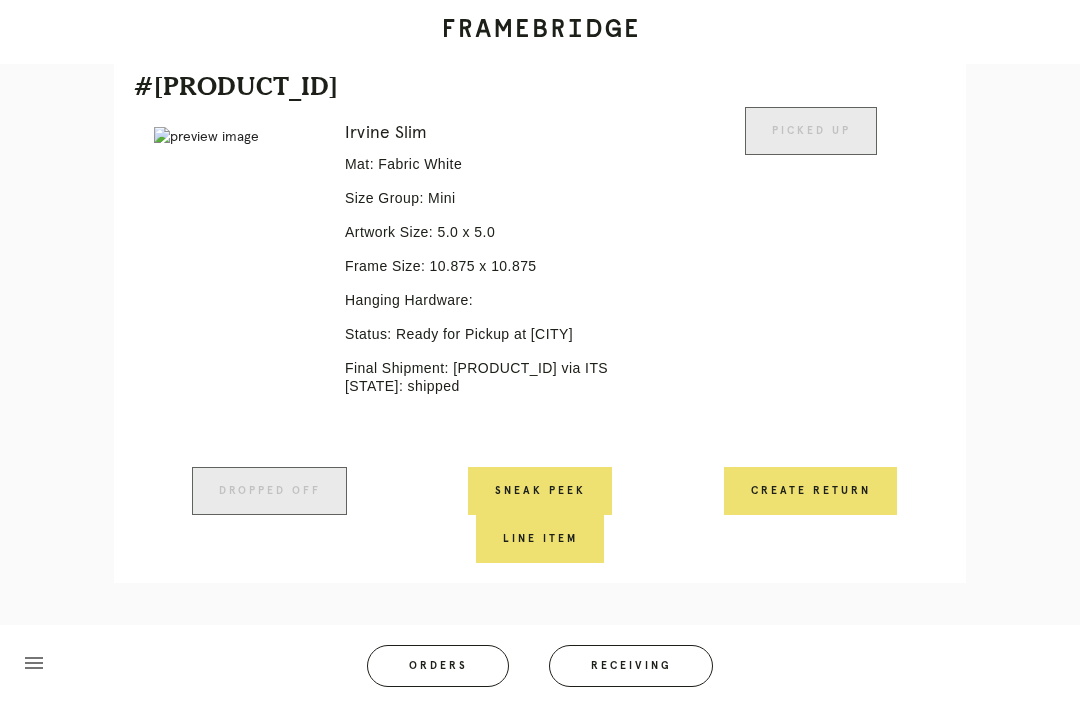 scroll, scrollTop: 492, scrollLeft: 0, axis: vertical 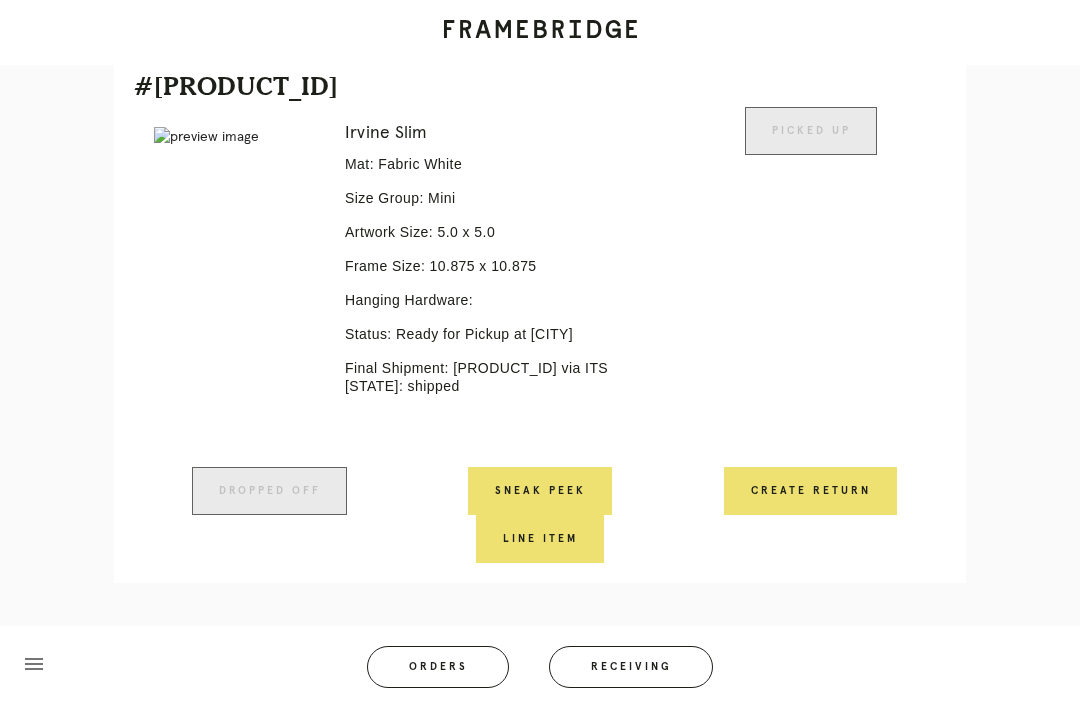 click on "Orders" at bounding box center (438, 667) 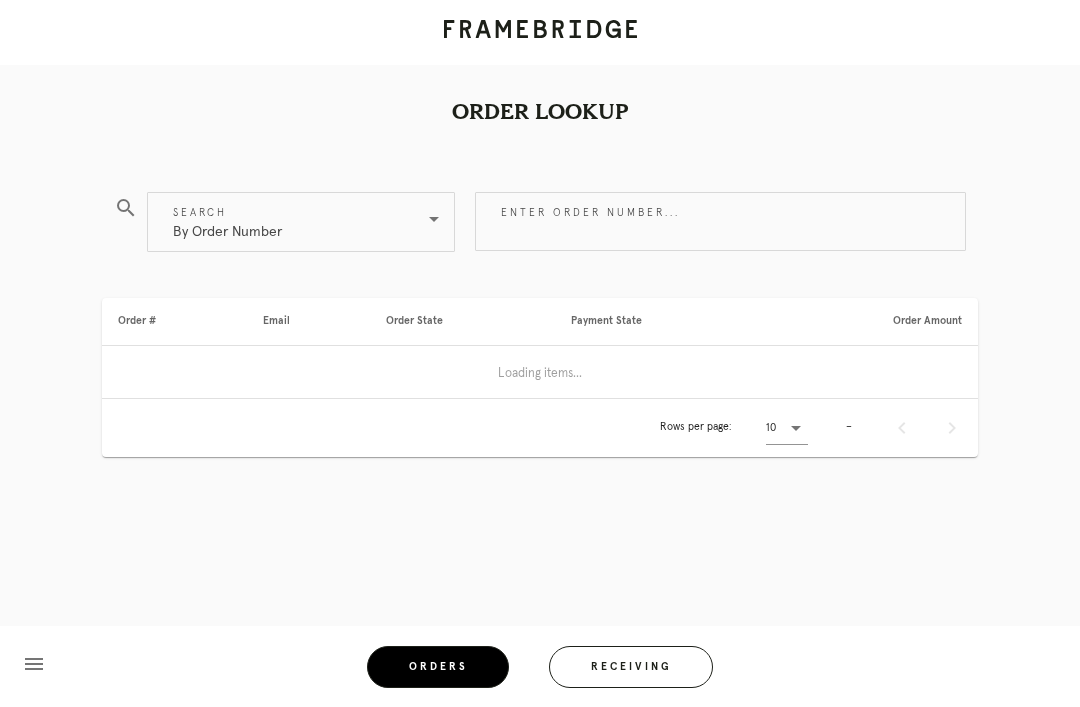 click on "Receiving" at bounding box center [631, 667] 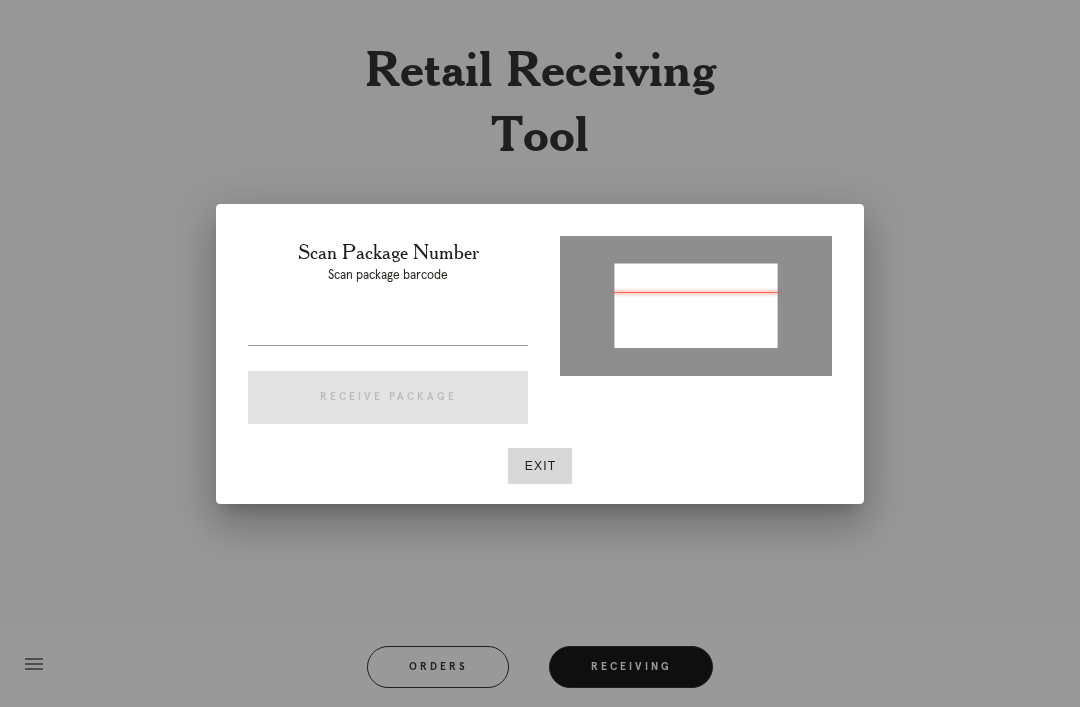 type on "P202762434252922" 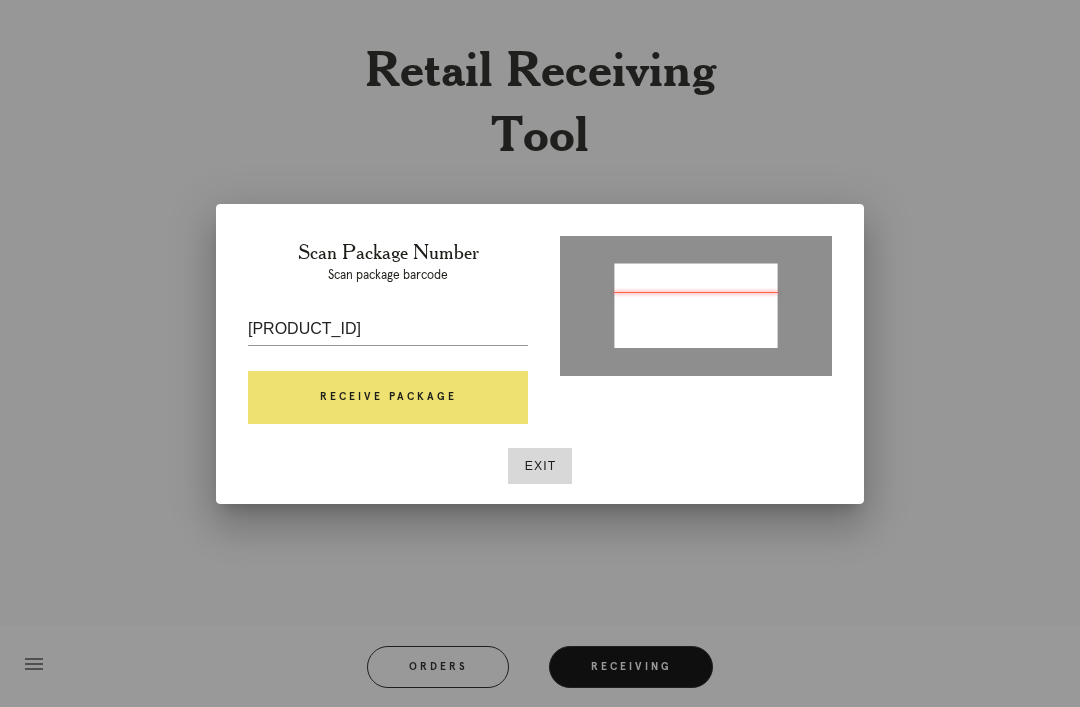 click on "Receive Package" at bounding box center (388, 398) 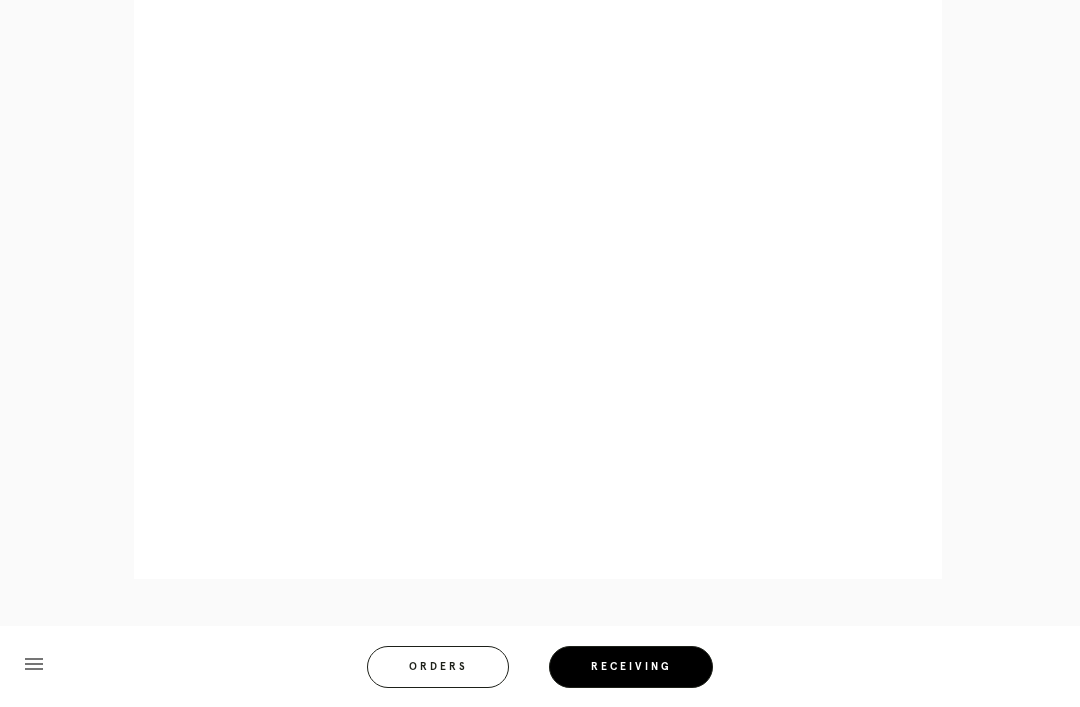 scroll, scrollTop: 1134, scrollLeft: 0, axis: vertical 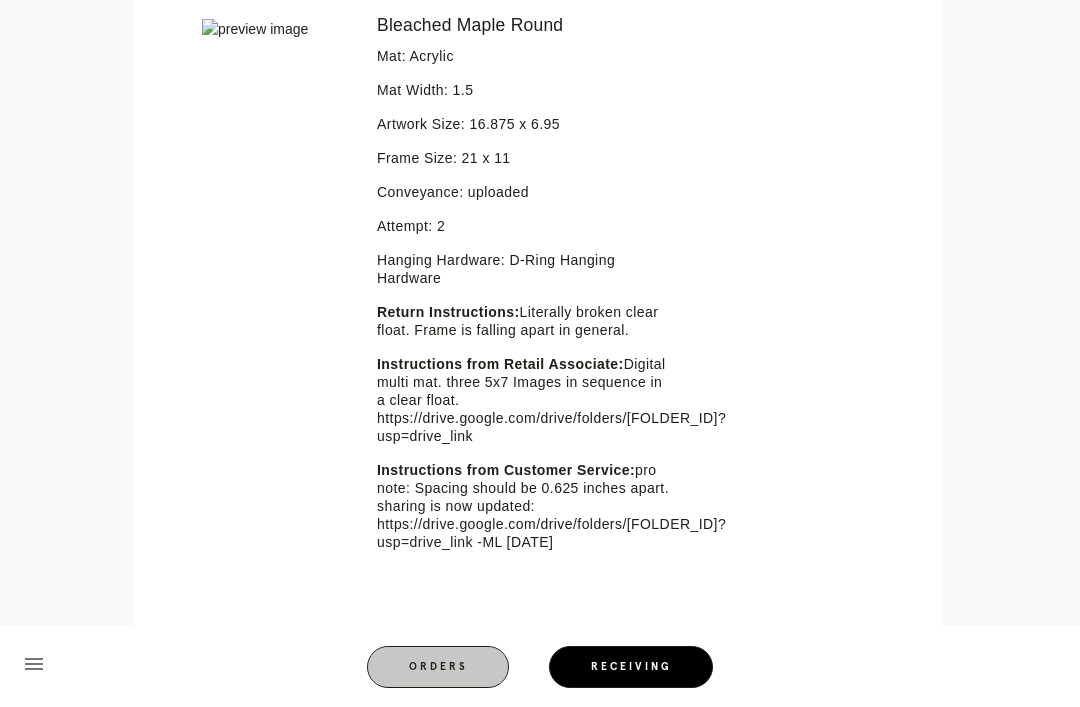 click on "Orders" at bounding box center (438, 667) 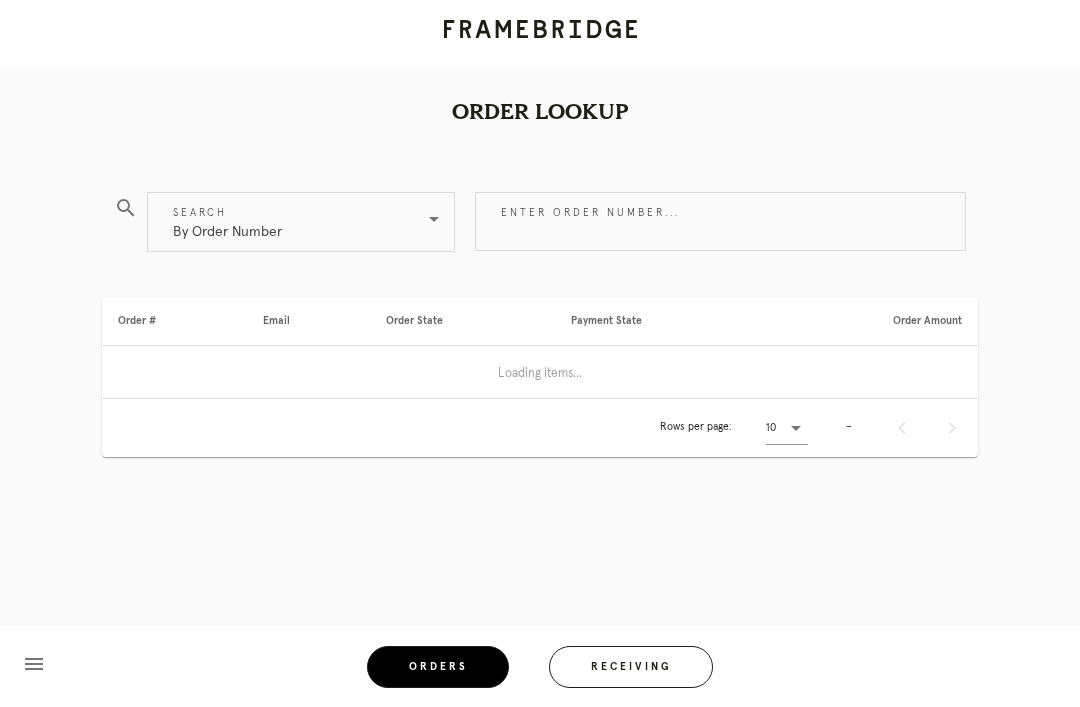 scroll, scrollTop: 0, scrollLeft: 0, axis: both 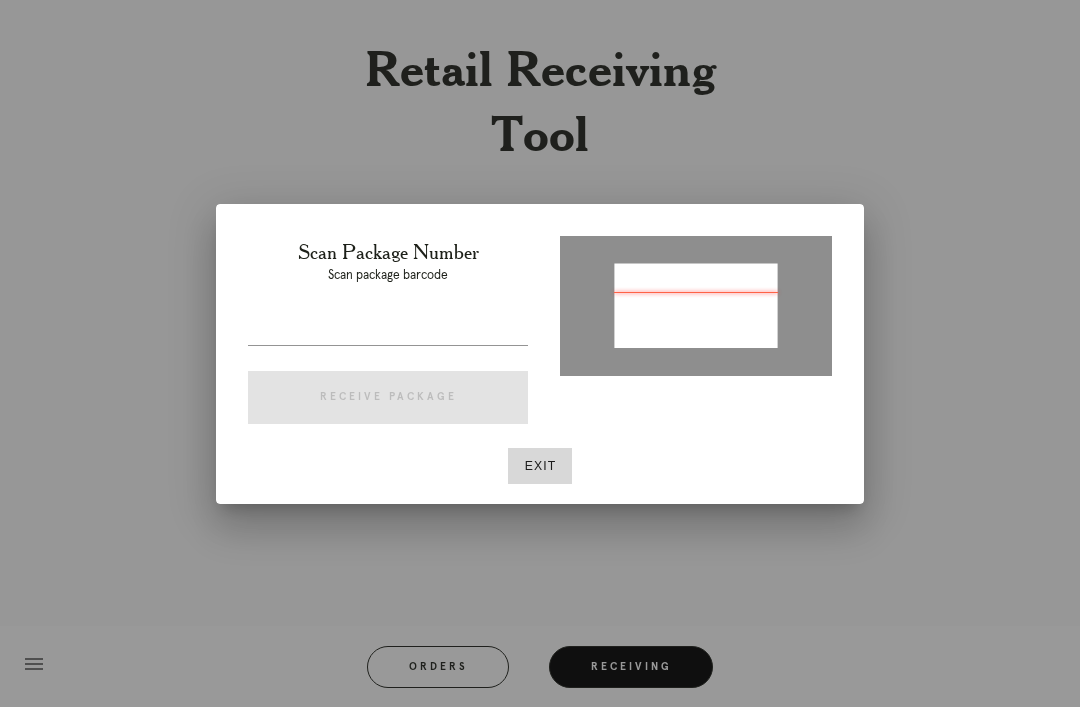 type on "P660956745271627" 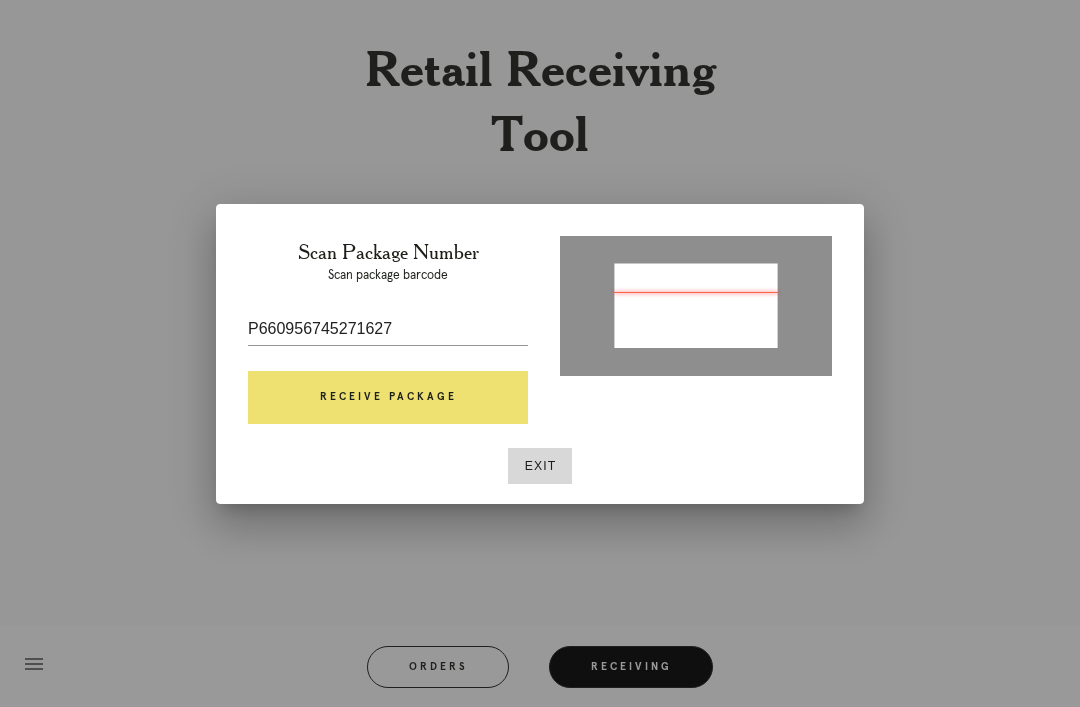 click on "Receive Package" at bounding box center (388, 398) 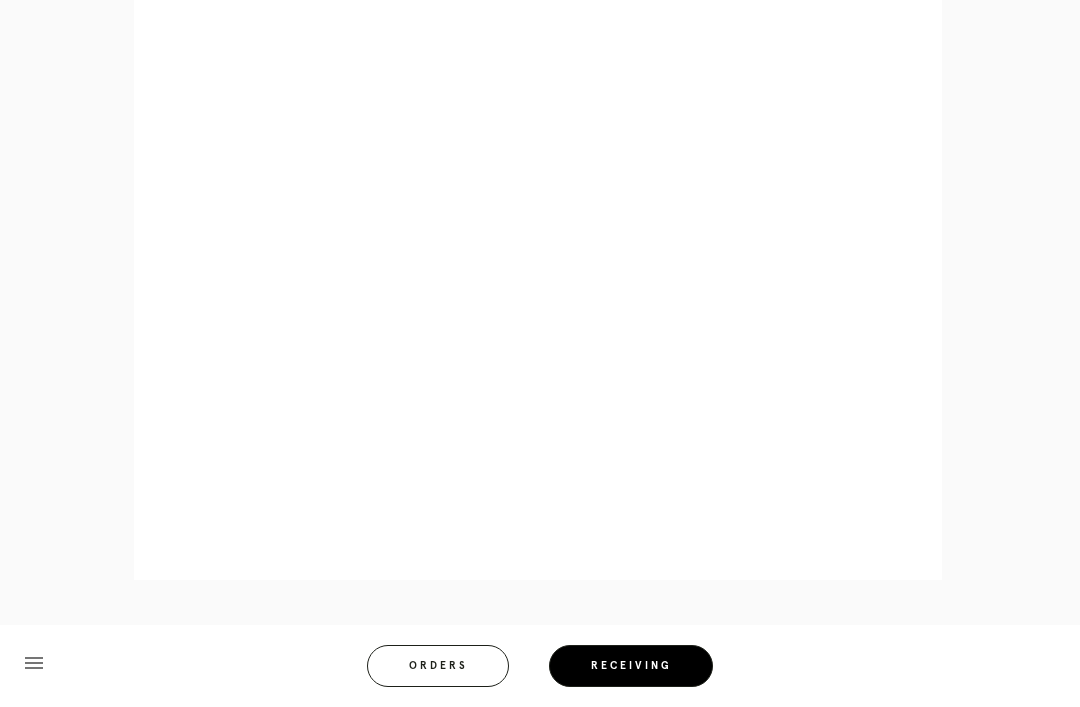 scroll, scrollTop: 922, scrollLeft: 0, axis: vertical 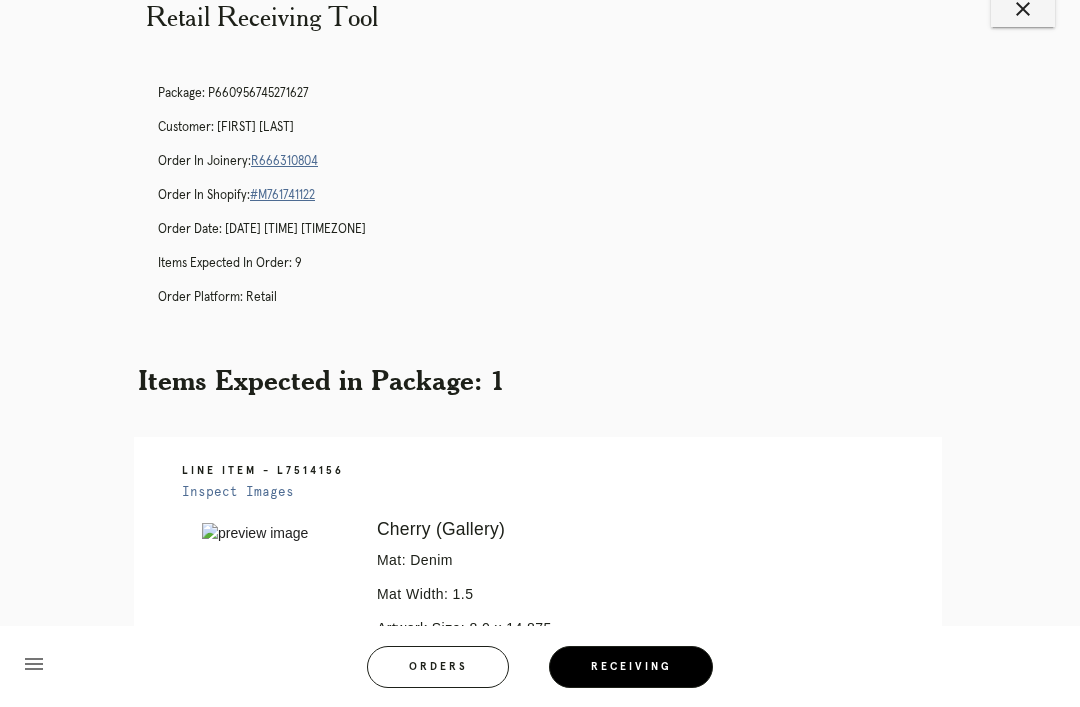 click on "R666310804" at bounding box center (284, 161) 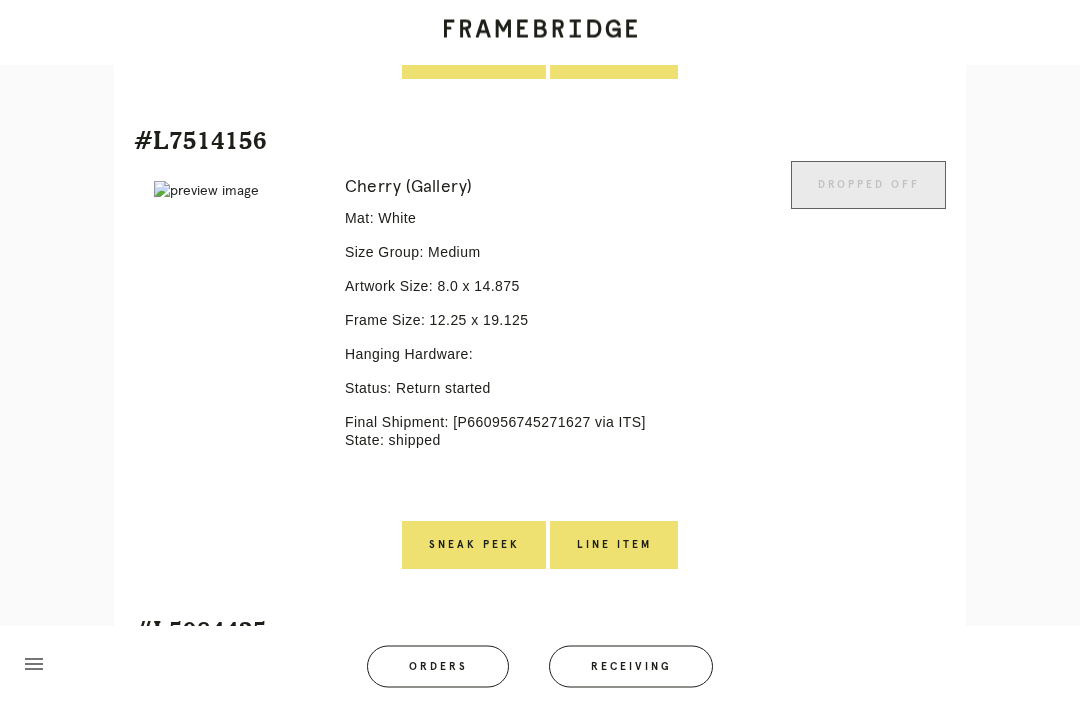scroll, scrollTop: 2601, scrollLeft: 0, axis: vertical 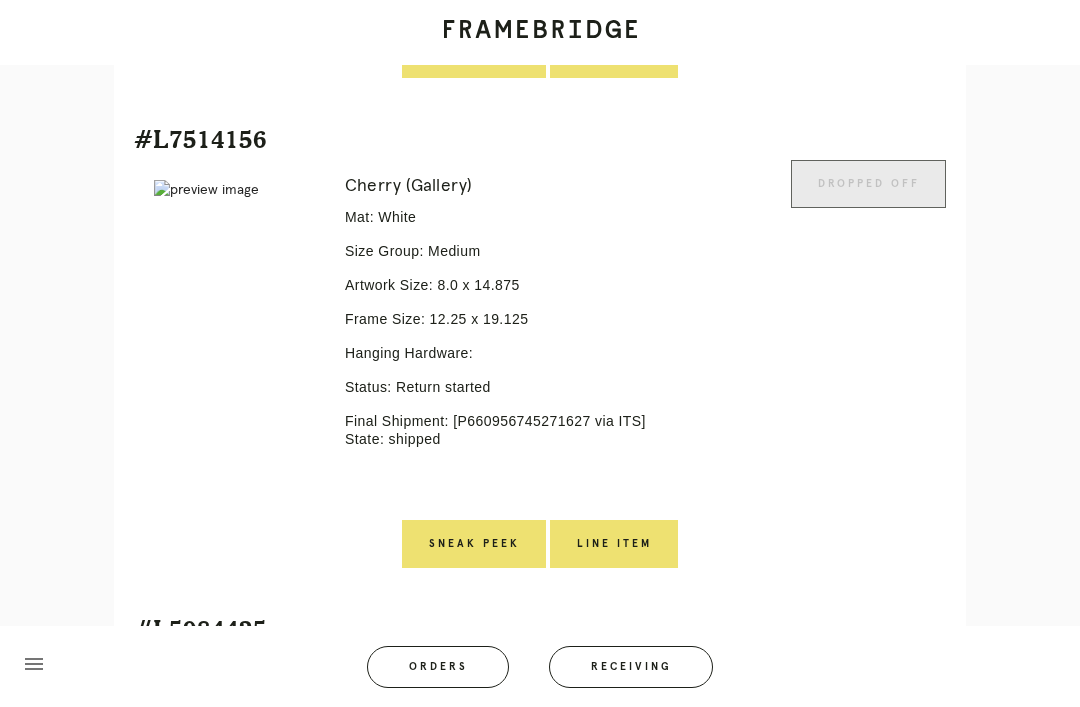 click on "Line Item" at bounding box center [614, 544] 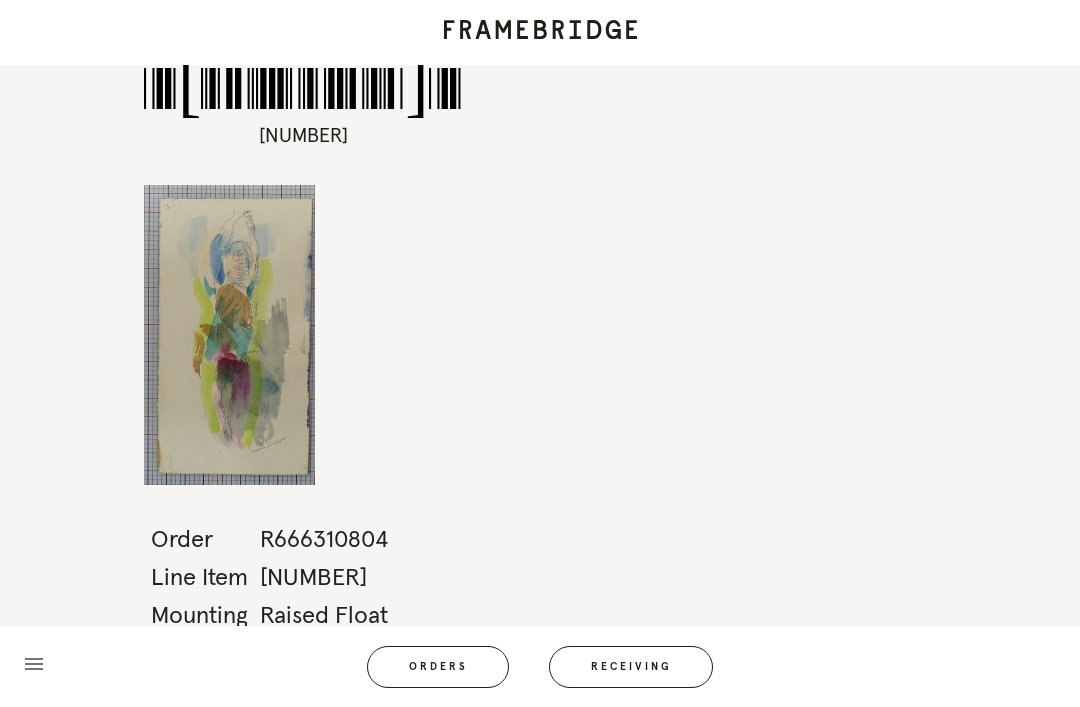 scroll, scrollTop: 64, scrollLeft: 0, axis: vertical 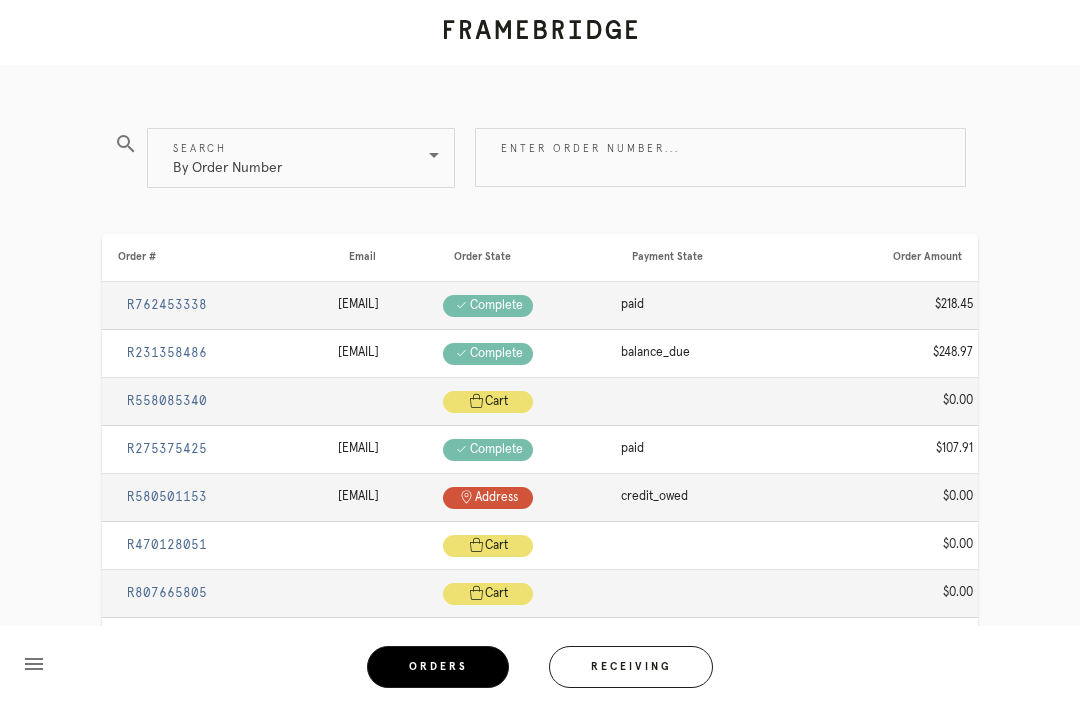 click on "menu
Orders
Receiving" at bounding box center [540, 666] 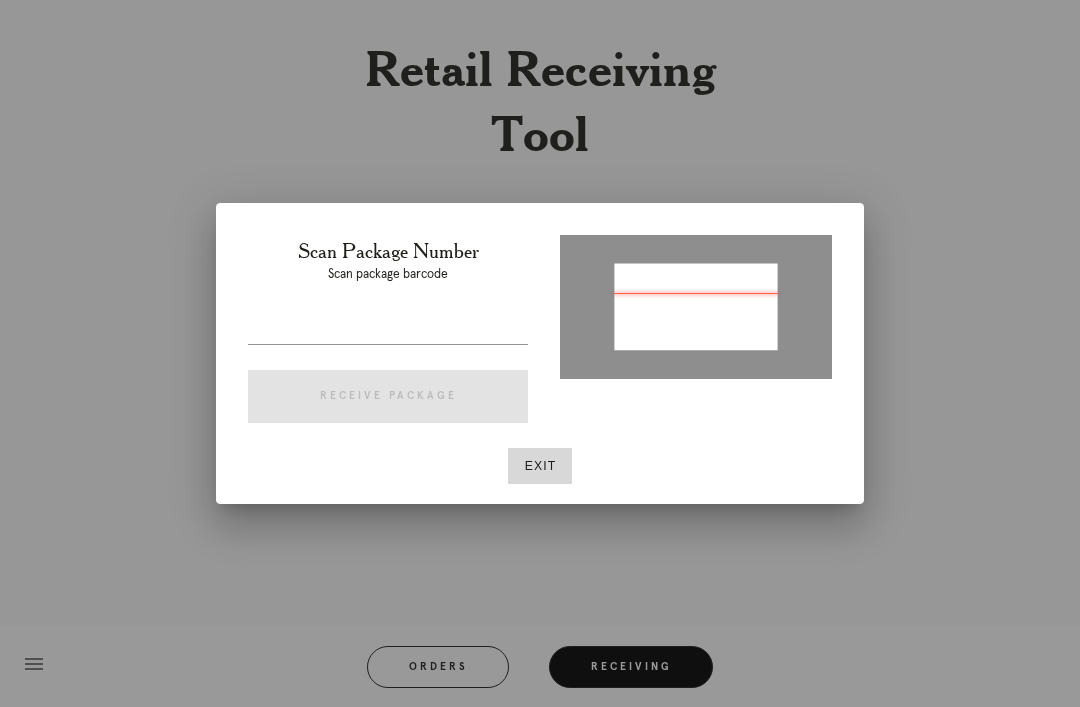 type on "P547585595279725" 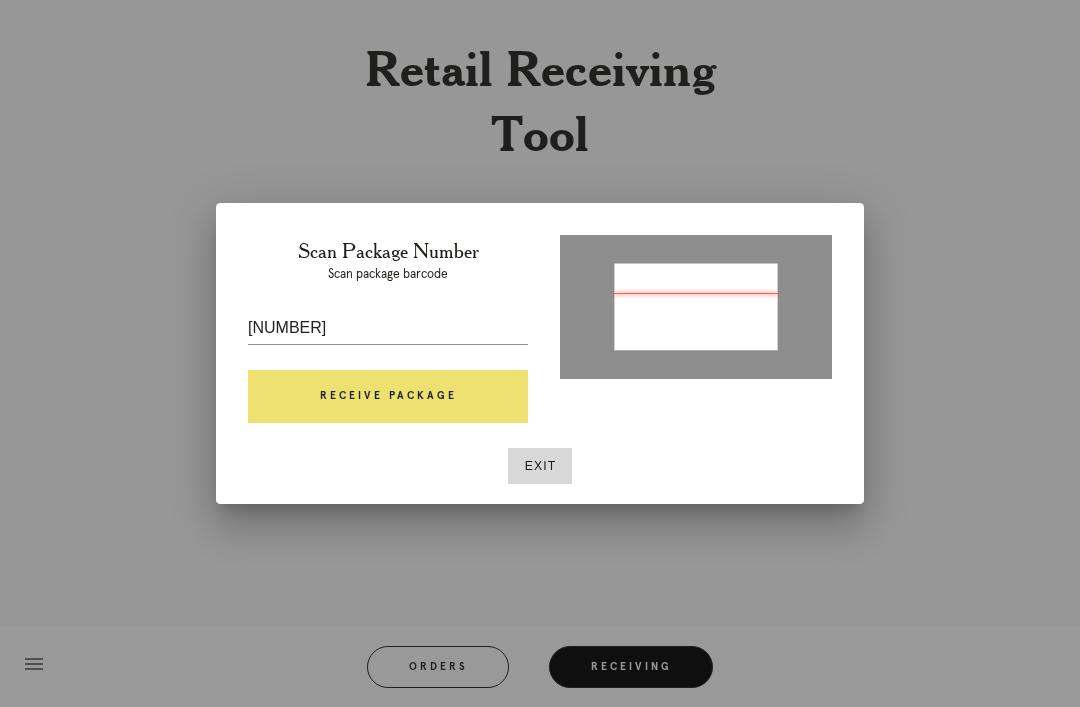 click on "Receive Package" at bounding box center [388, 397] 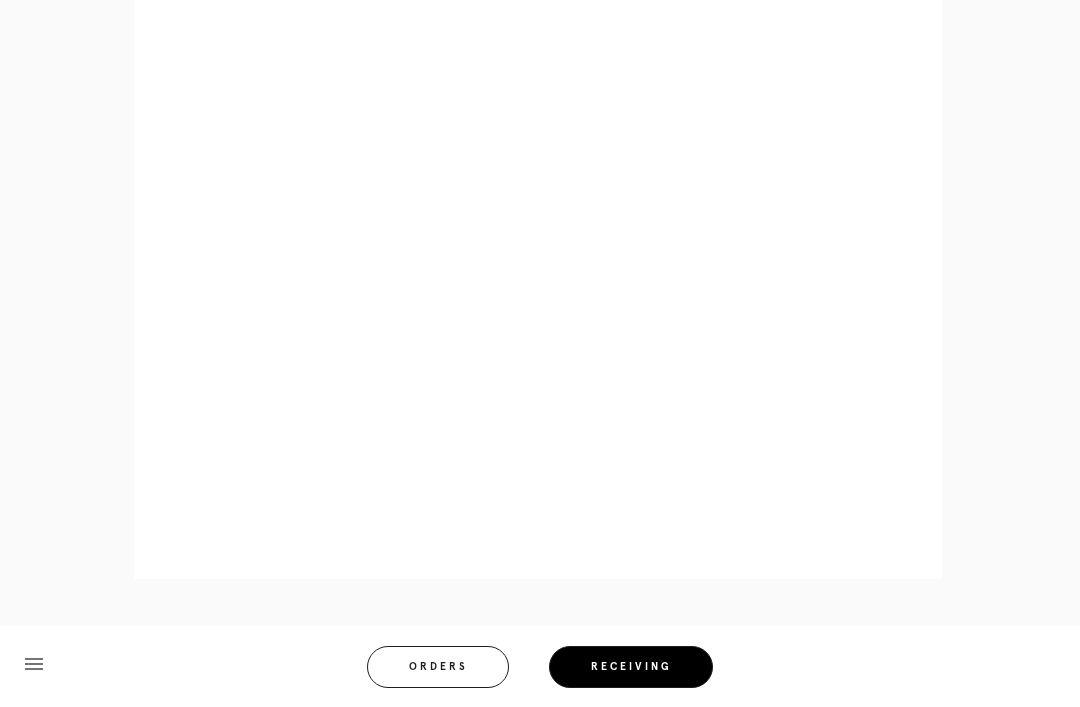 scroll, scrollTop: 872, scrollLeft: 0, axis: vertical 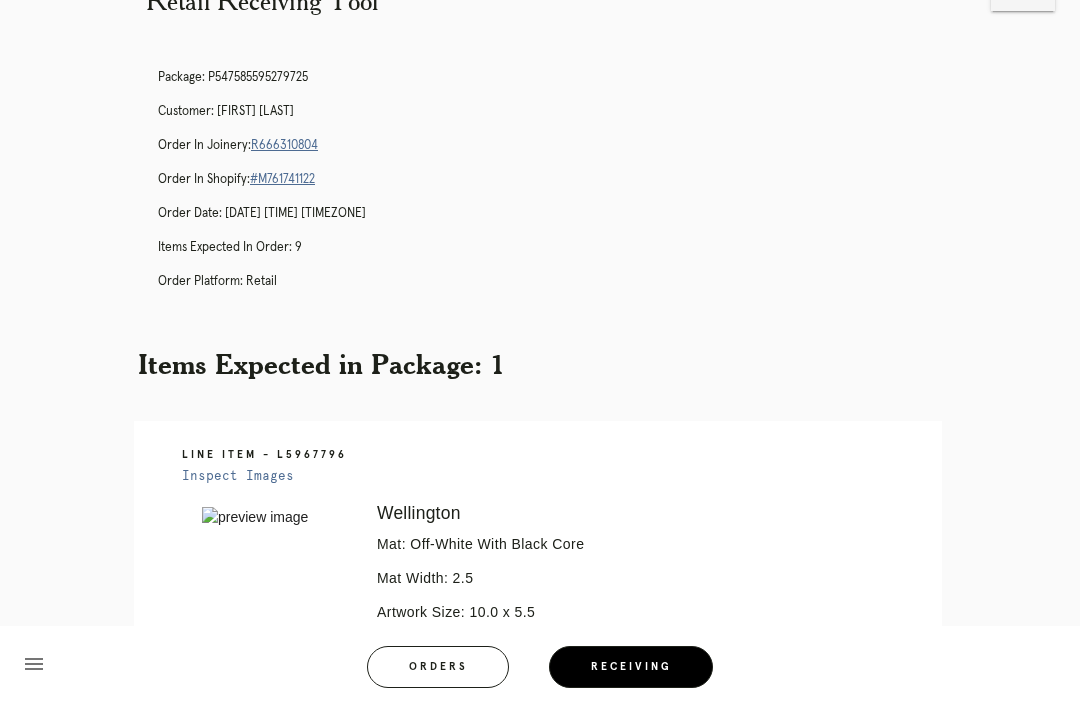 click on "Orders" at bounding box center [438, 667] 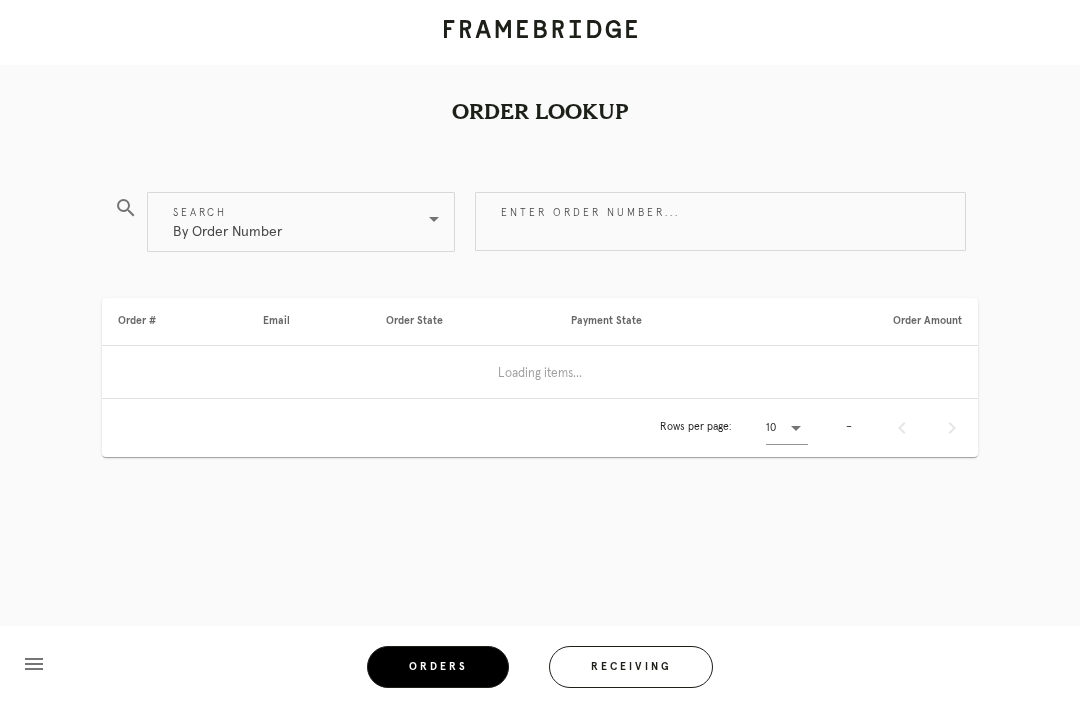 click on "Receiving" at bounding box center [631, 667] 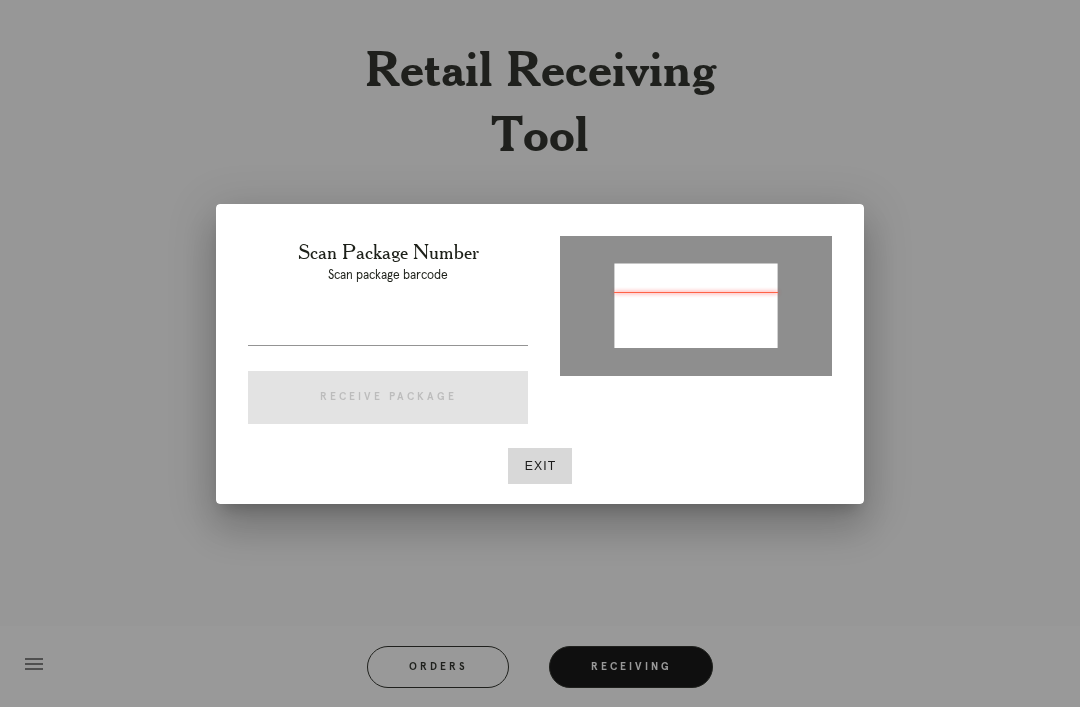 type on "P742933463363353" 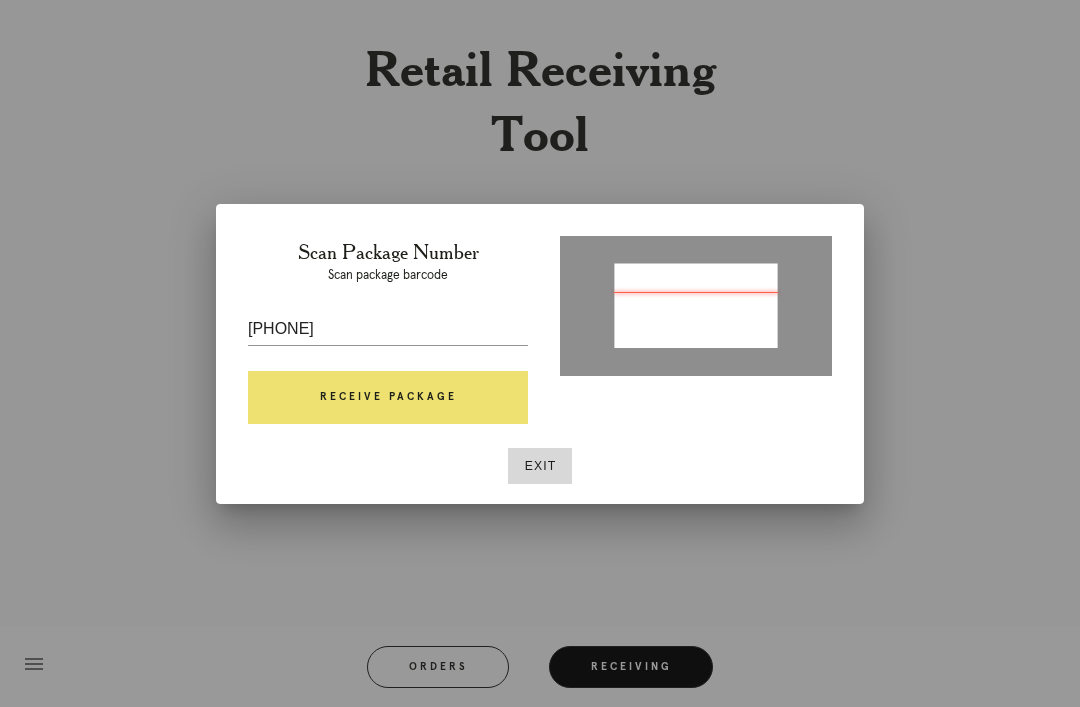 click on "Receive Package" at bounding box center (388, 398) 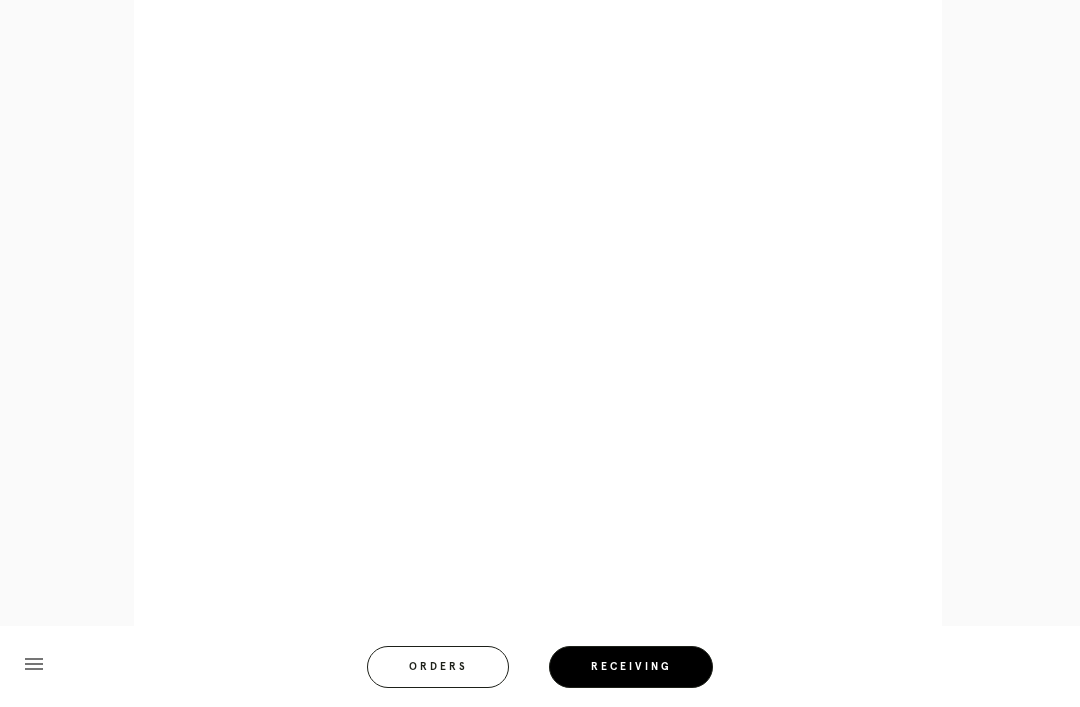 scroll, scrollTop: 892, scrollLeft: 0, axis: vertical 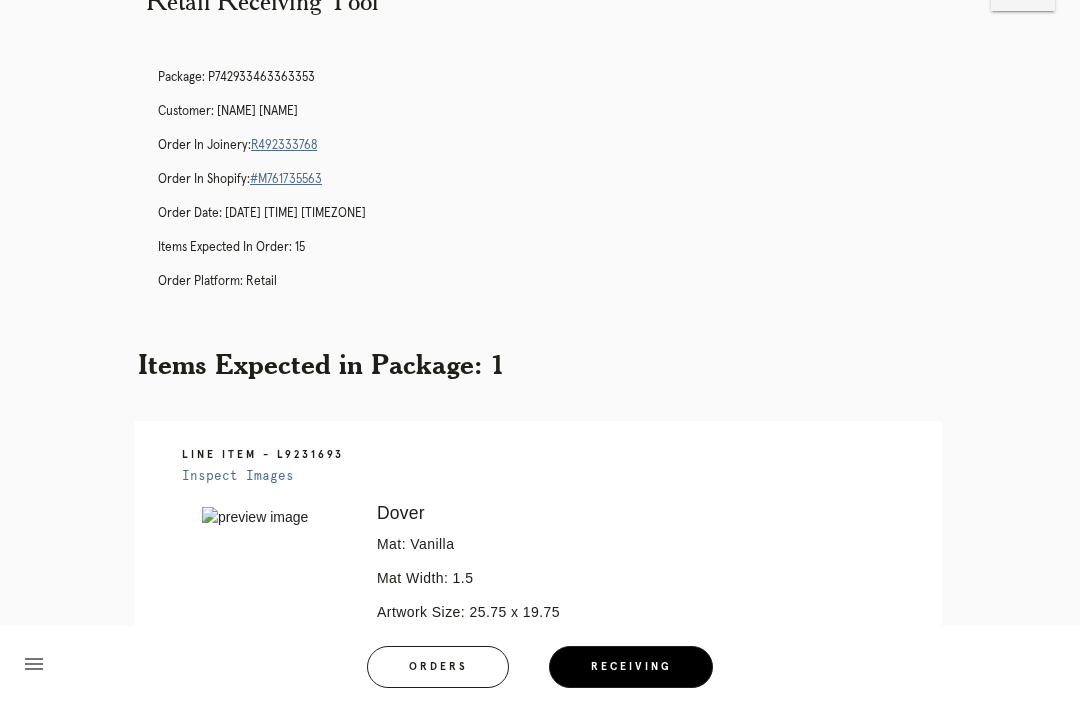 click on "Orders" at bounding box center (438, 667) 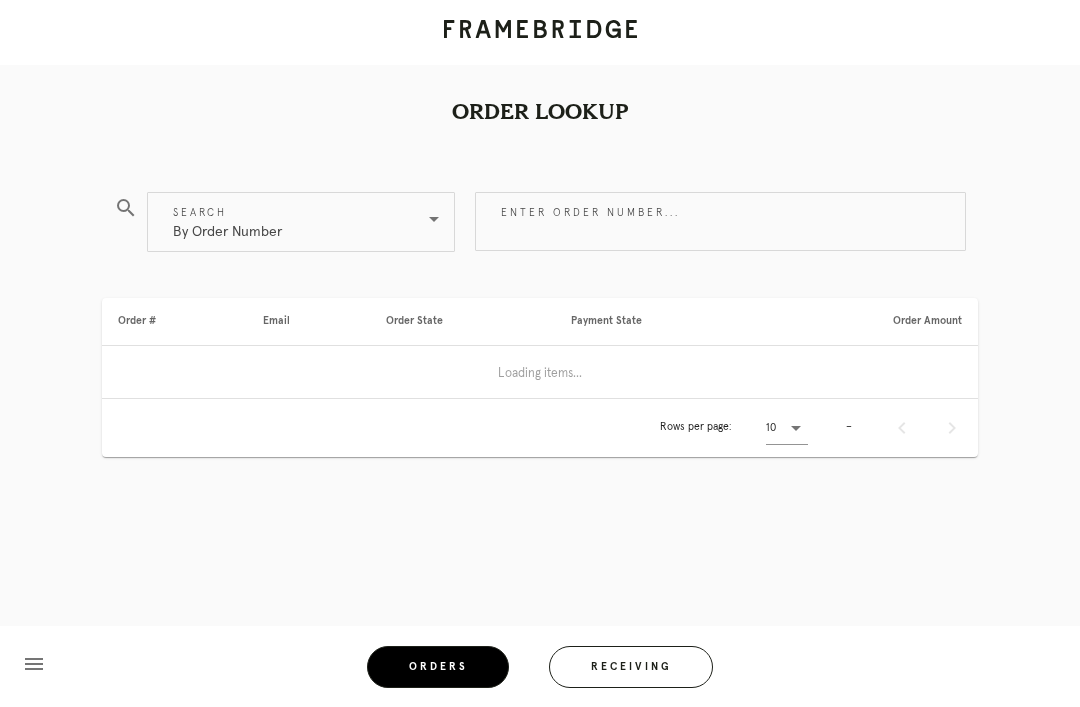 click on "Receiving" at bounding box center (631, 667) 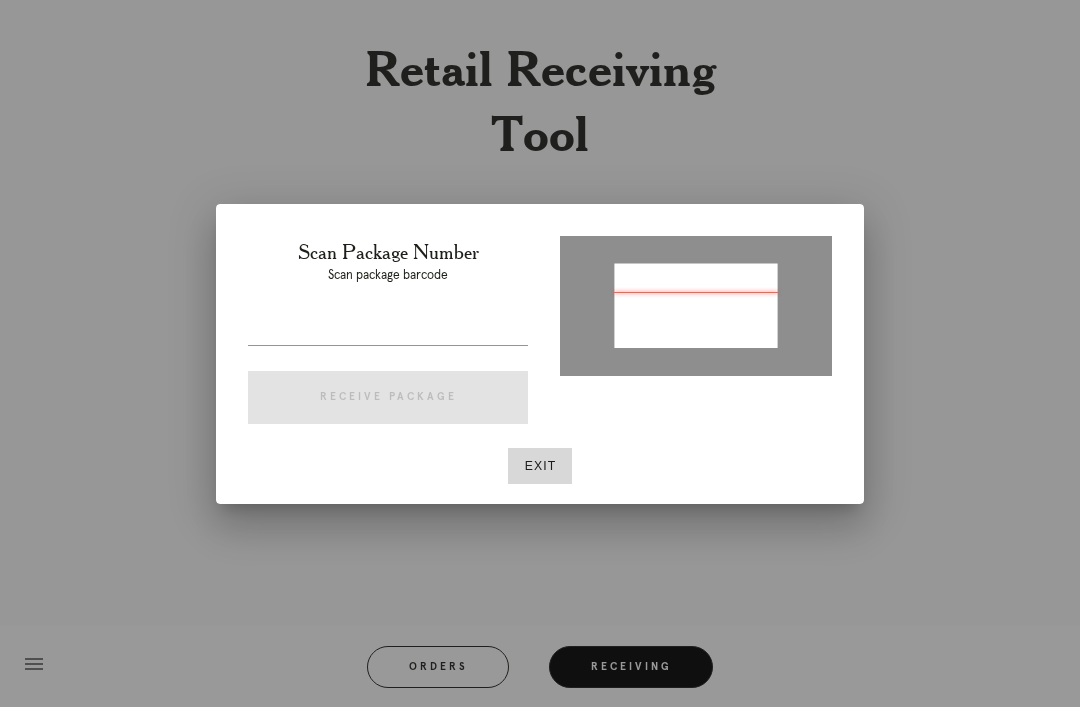 type on "[ORDER_ID]" 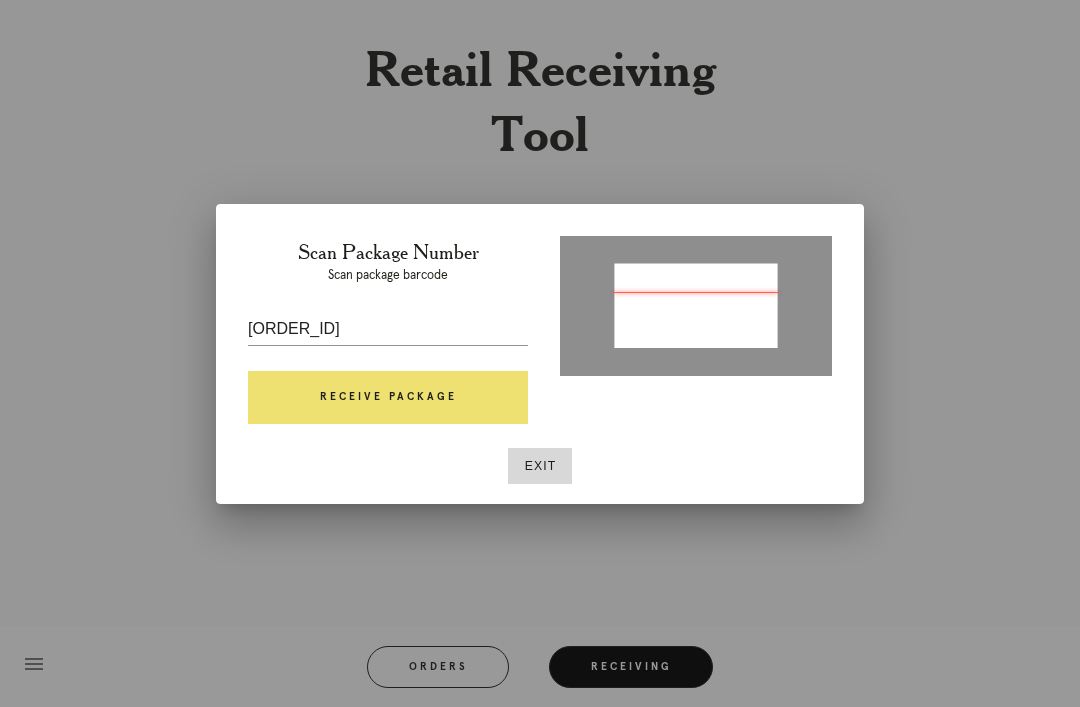 click on "Receive Package" at bounding box center [388, 398] 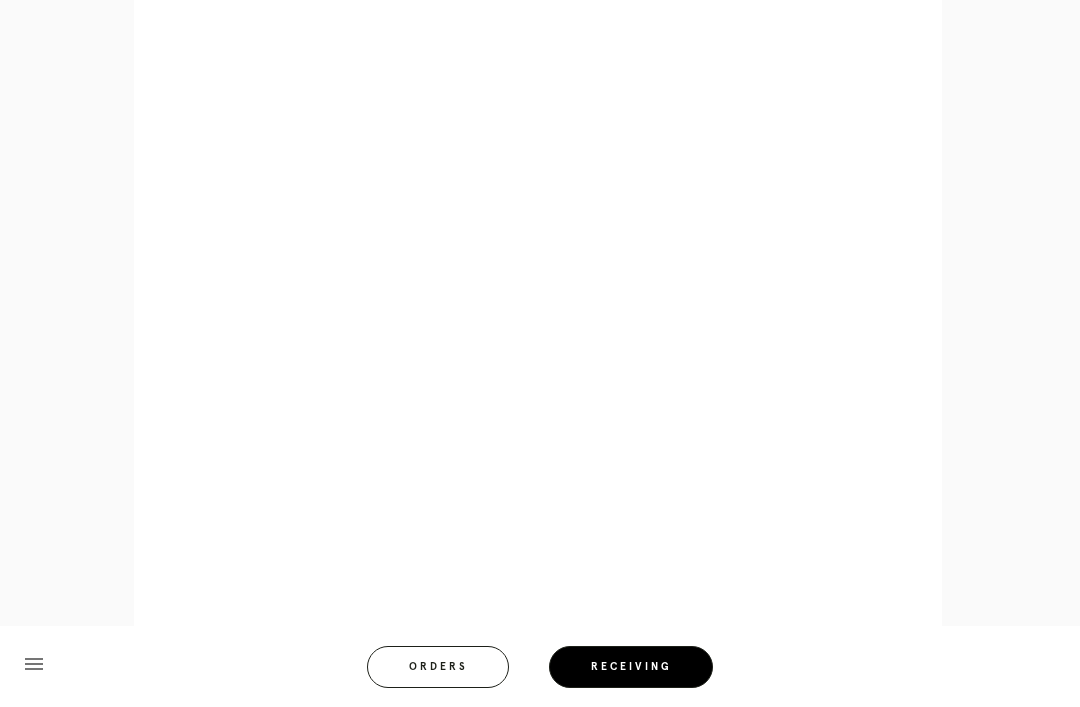 scroll, scrollTop: 892, scrollLeft: 0, axis: vertical 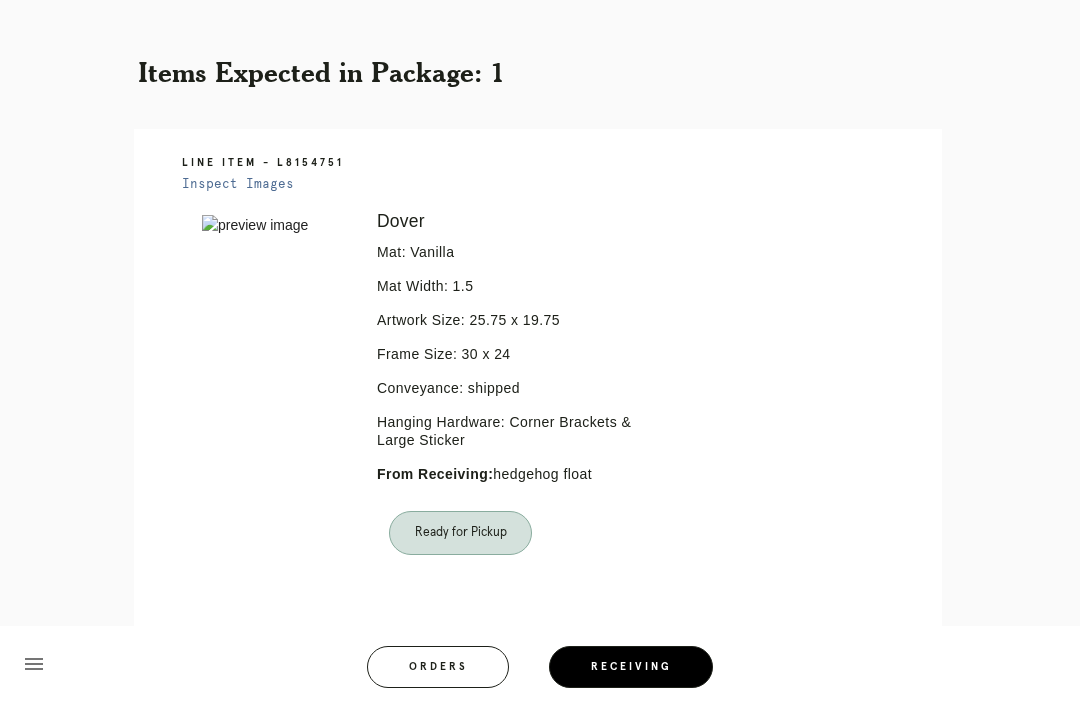 click on "Orders" at bounding box center [438, 667] 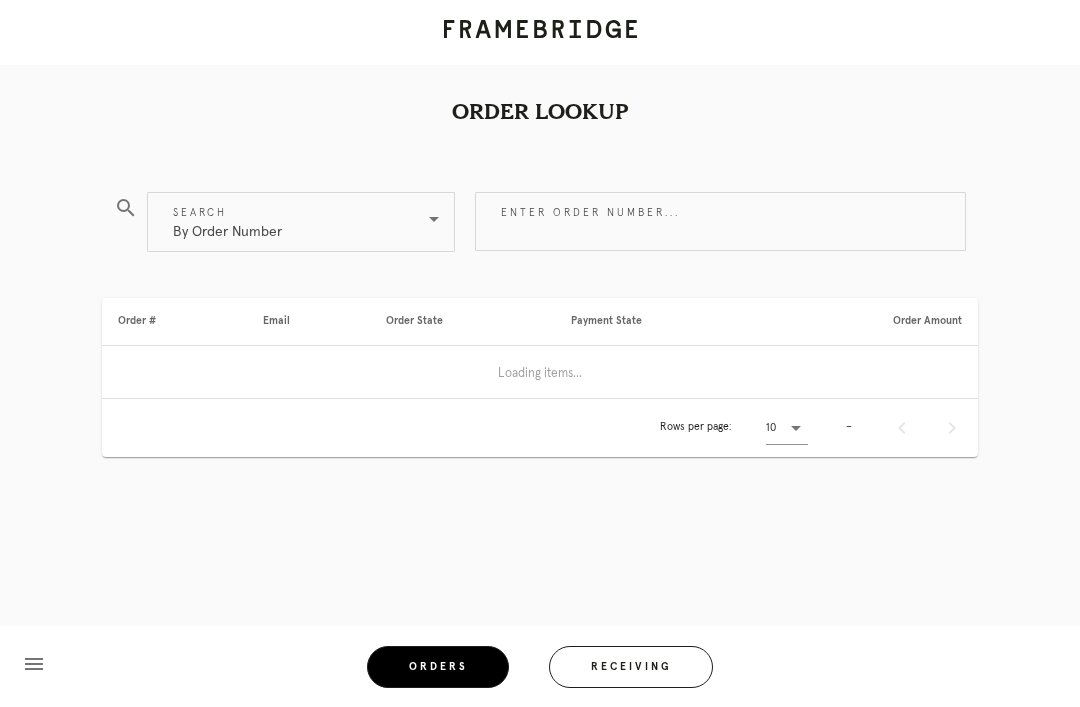 scroll, scrollTop: 0, scrollLeft: 0, axis: both 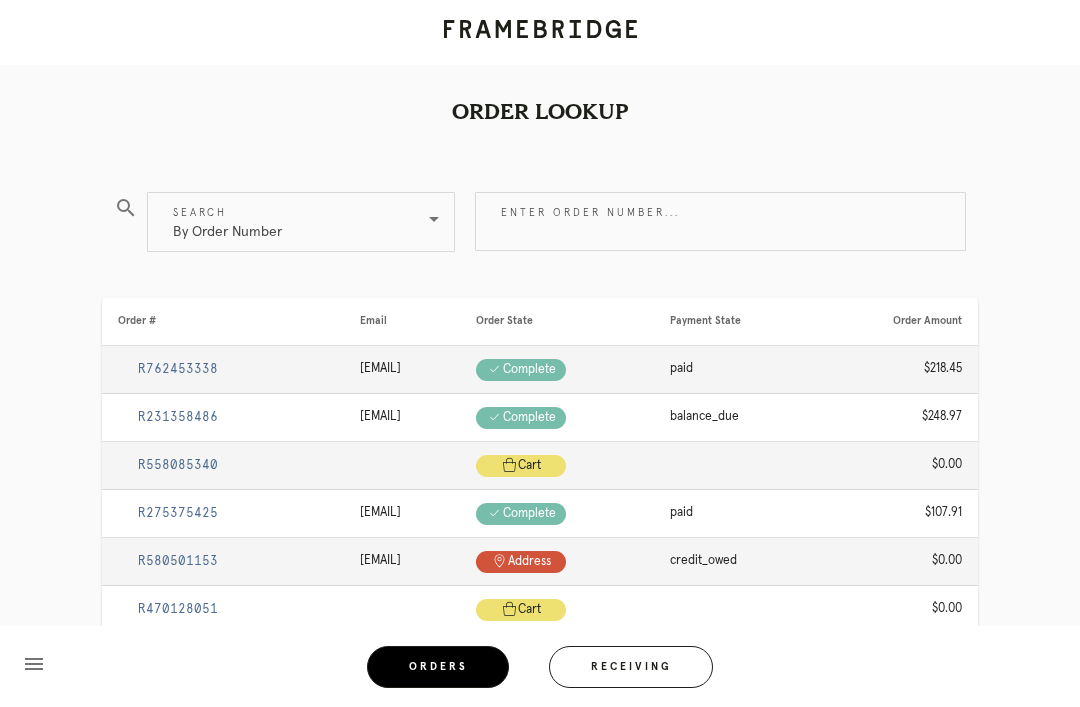 click on "Receiving" at bounding box center [631, 667] 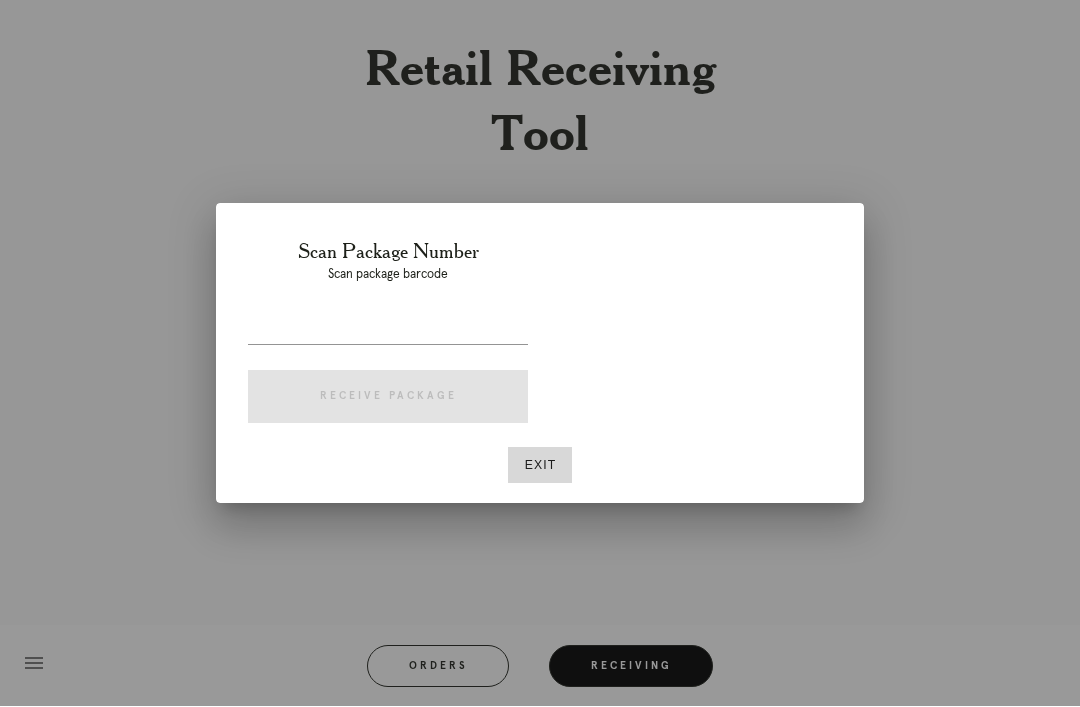 scroll, scrollTop: 64, scrollLeft: 0, axis: vertical 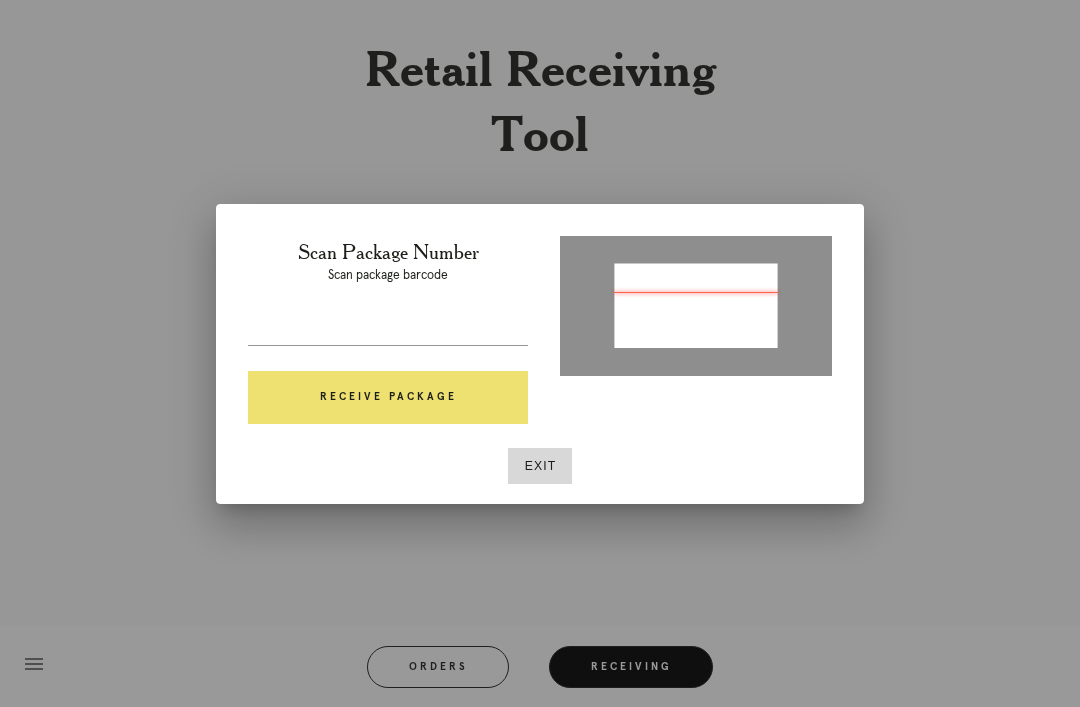 type on "P338647559720890" 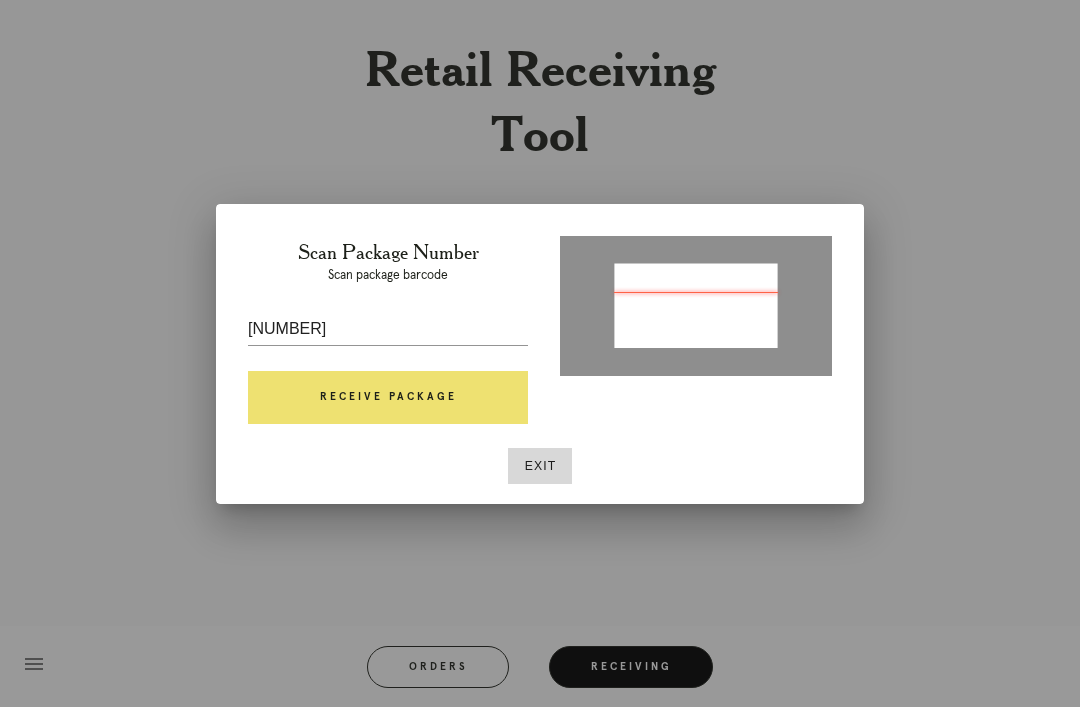 click on "Receive Package" at bounding box center [388, 398] 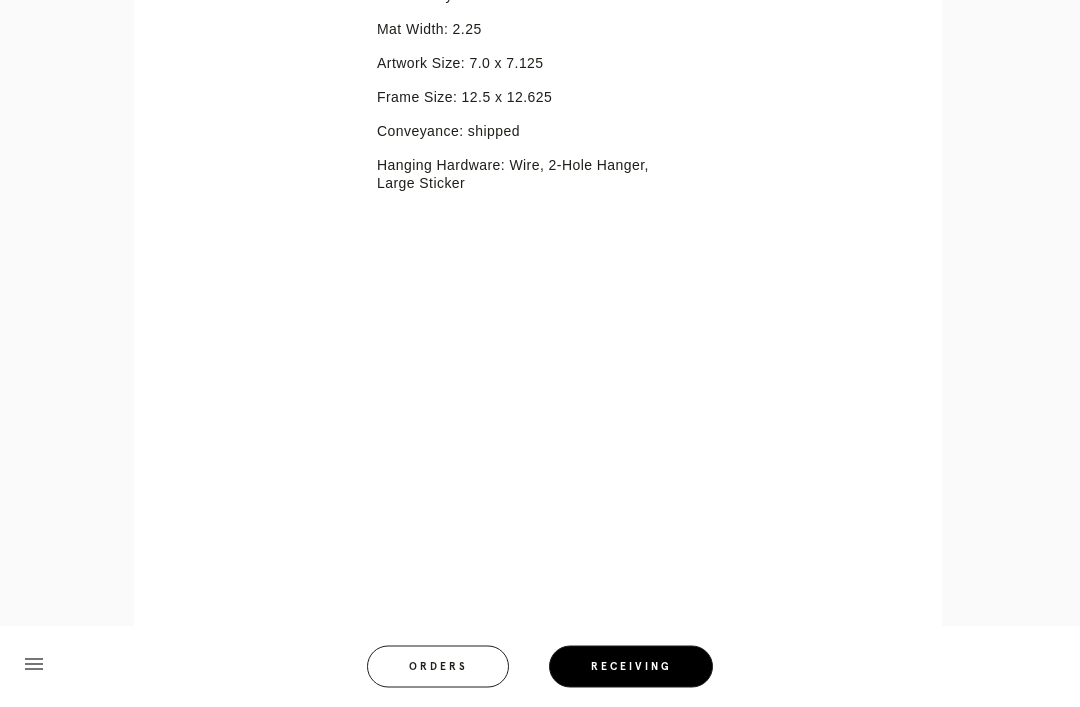 scroll, scrollTop: 815, scrollLeft: 0, axis: vertical 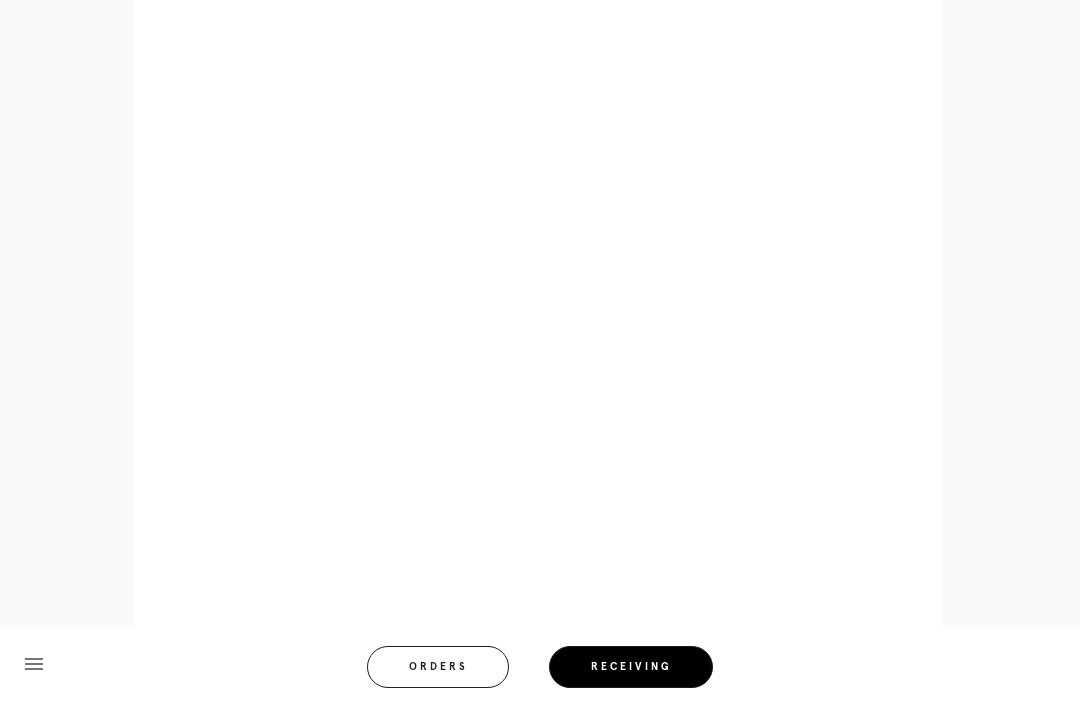 click on "menu
Orders
Receiving
Logged in as:   jenna.dimartino@framebridge.com   Nashville
Logout" at bounding box center [540, 673] 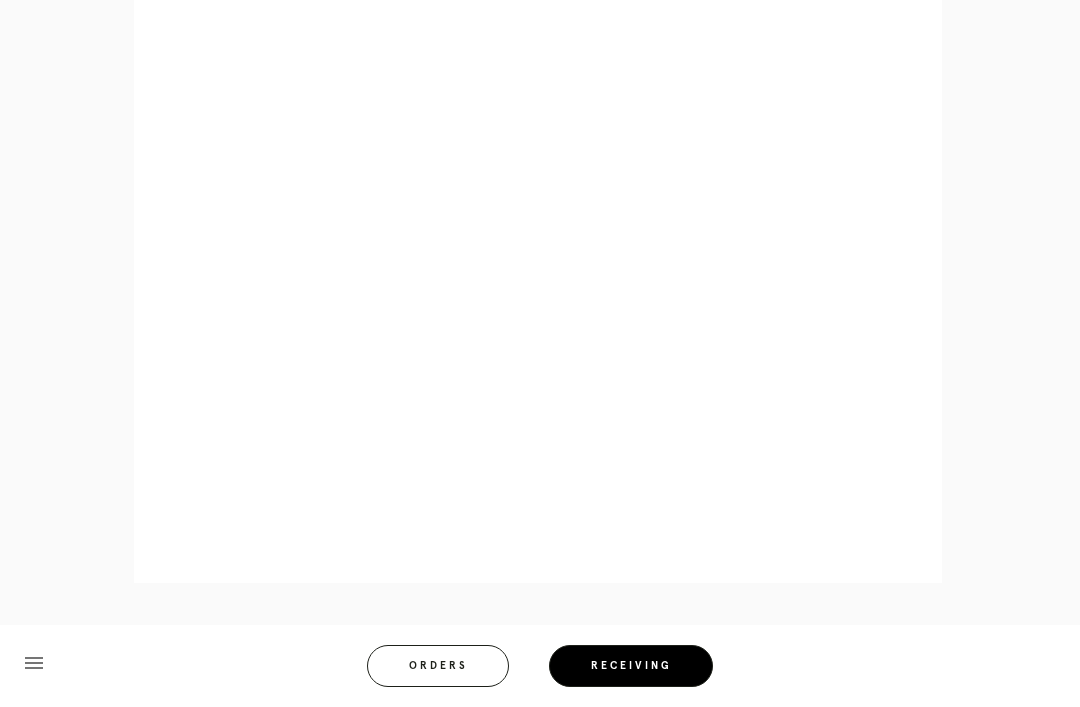 scroll, scrollTop: 921, scrollLeft: 0, axis: vertical 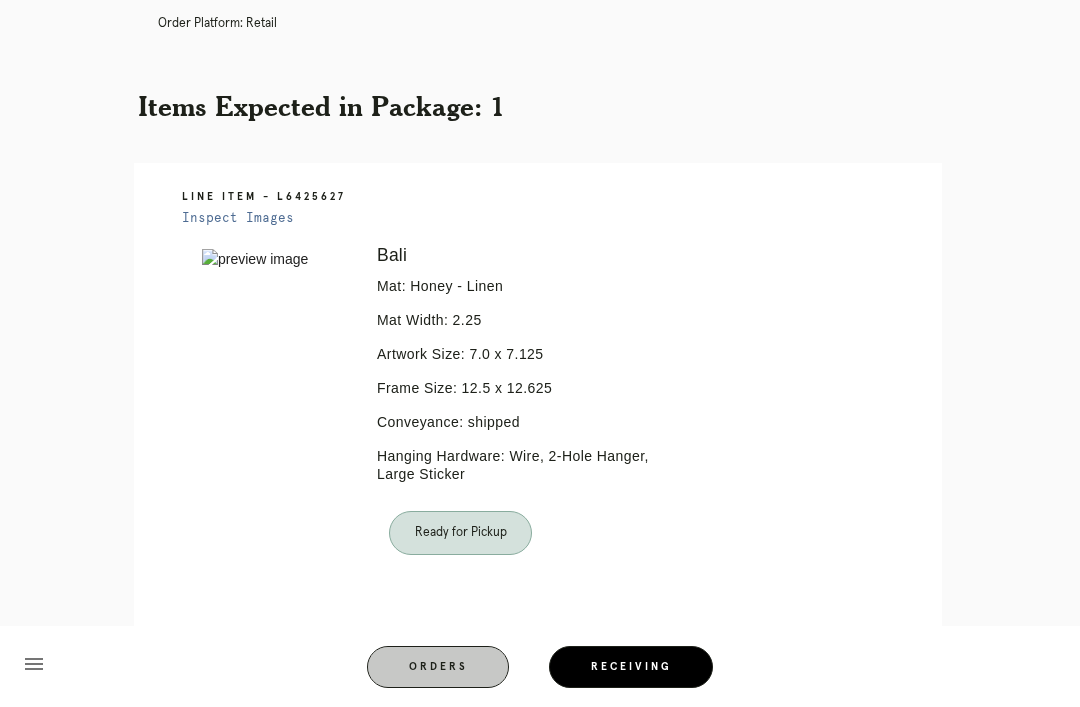 click on "Orders" at bounding box center (438, 667) 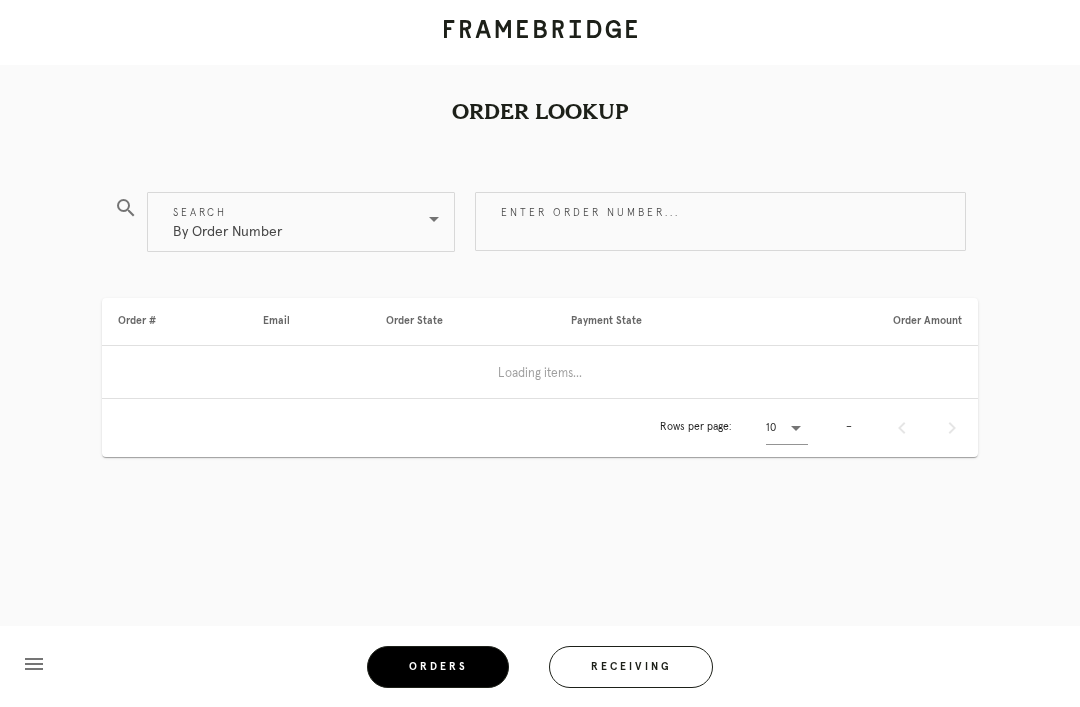 click on "Receiving" at bounding box center [631, 667] 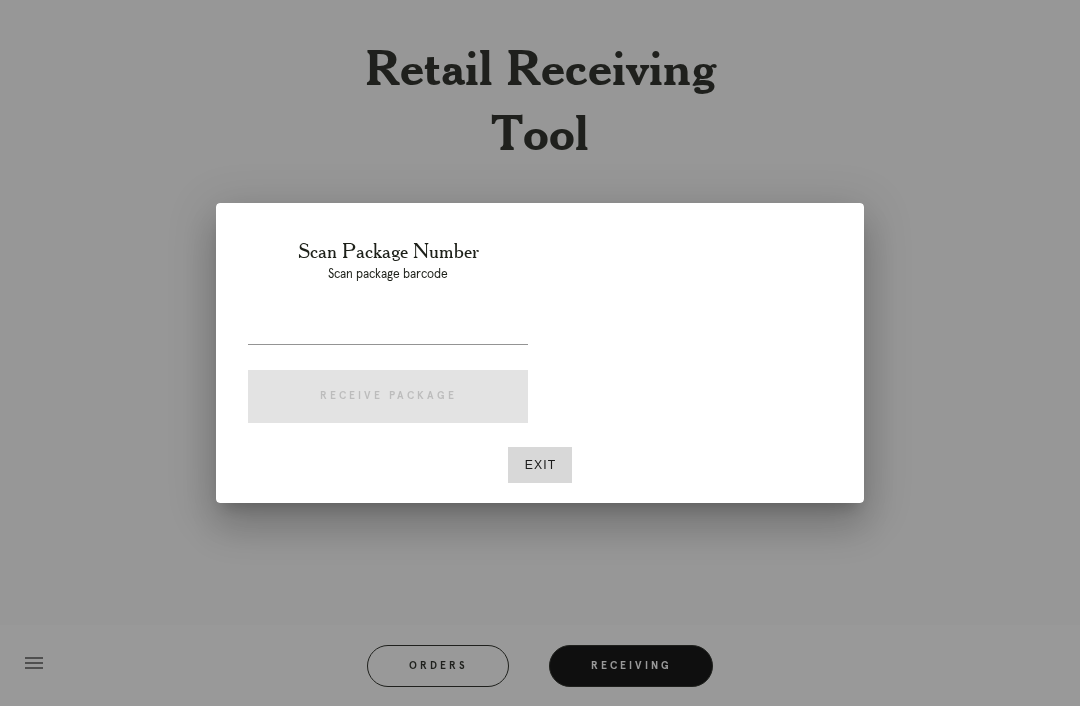 scroll, scrollTop: 64, scrollLeft: 0, axis: vertical 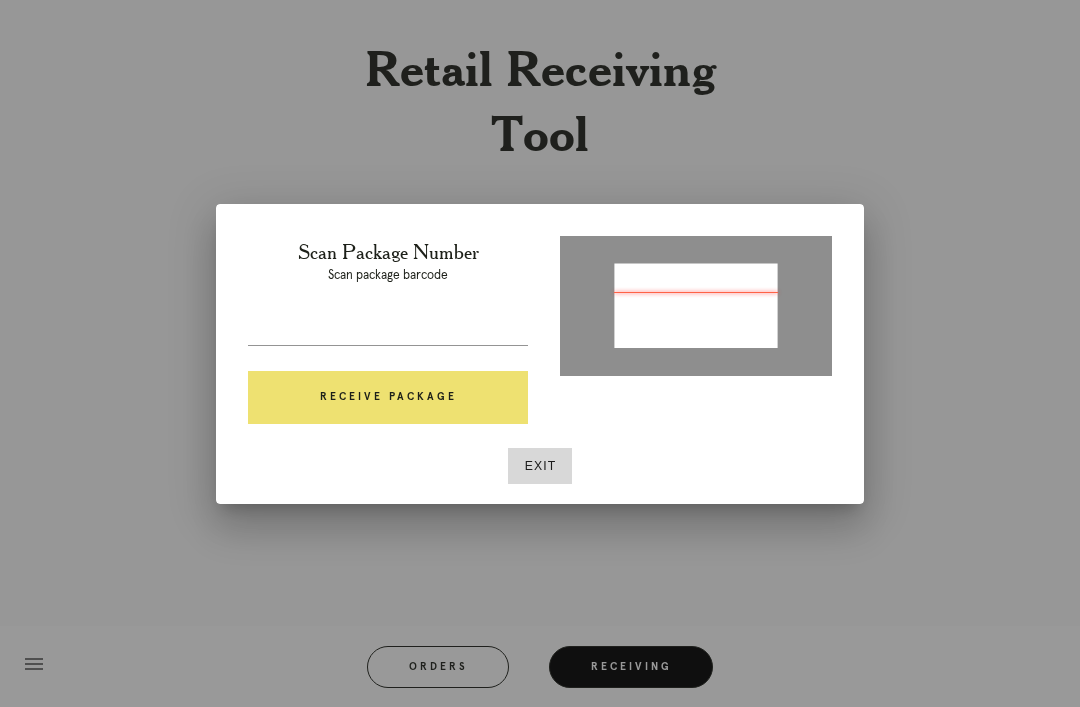 type on "P475352388298413" 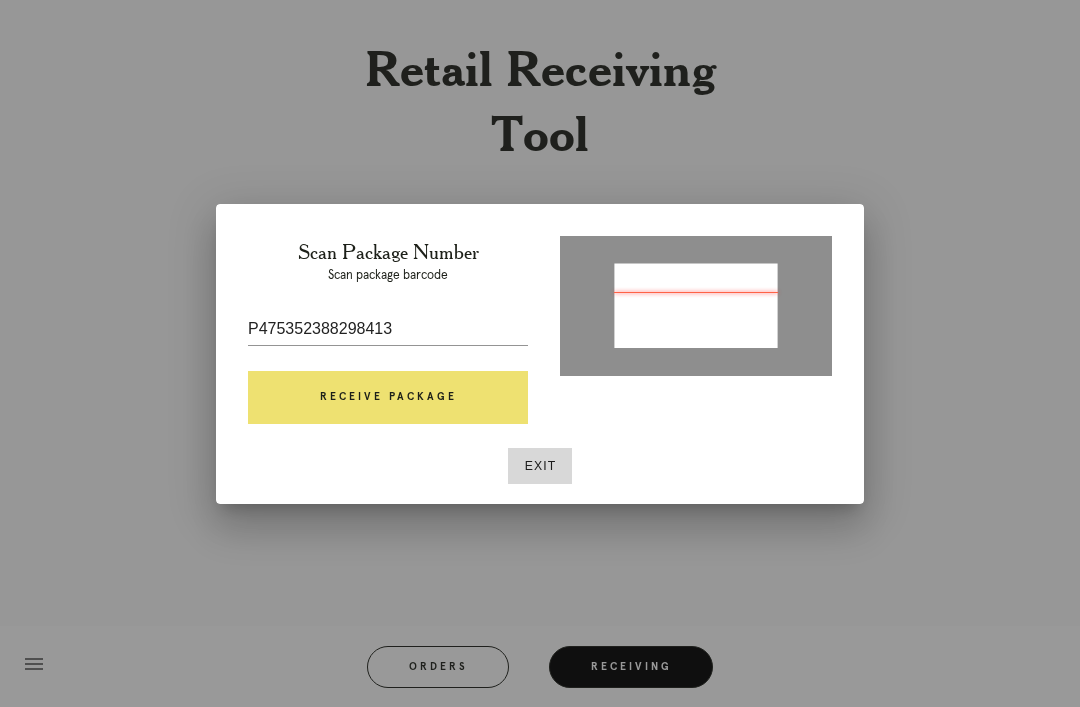 click on "Receive Package" at bounding box center [388, 398] 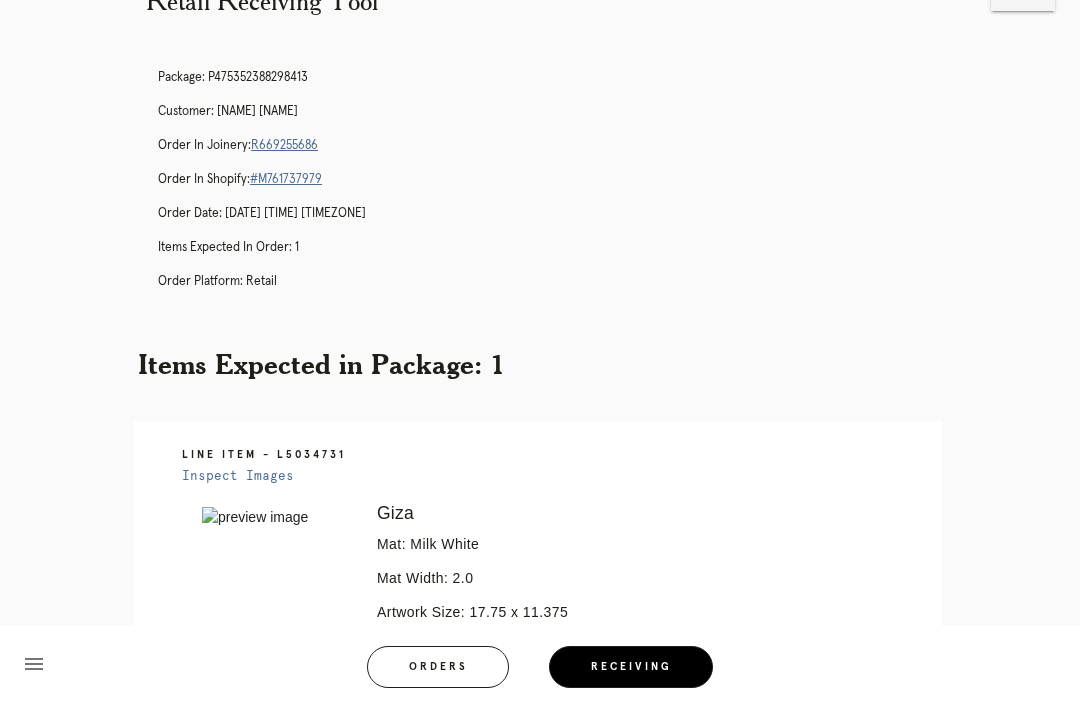 click on "Items Expected in Package:  1" at bounding box center [540, 364] 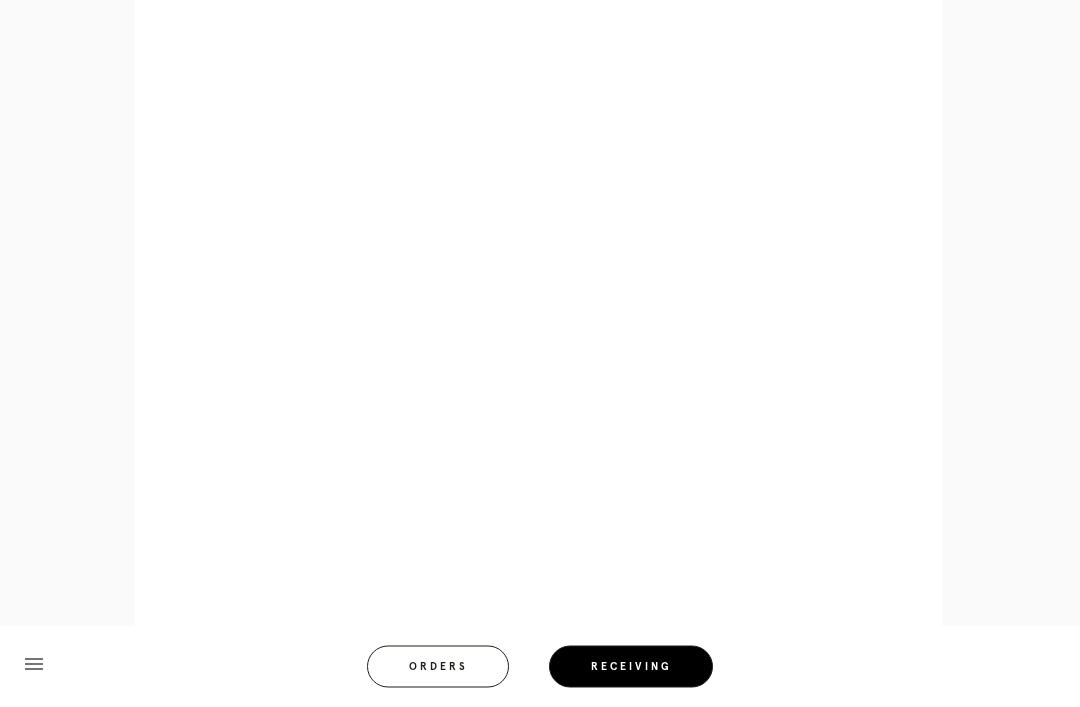 scroll, scrollTop: 928, scrollLeft: 0, axis: vertical 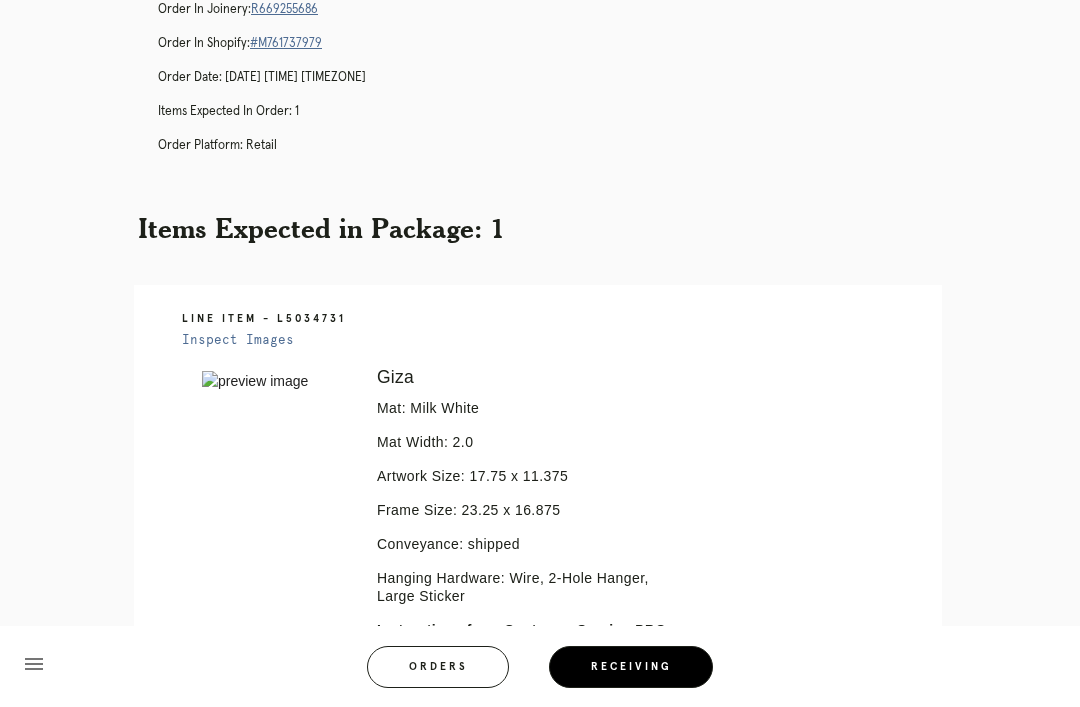 click on "Orders" at bounding box center [438, 667] 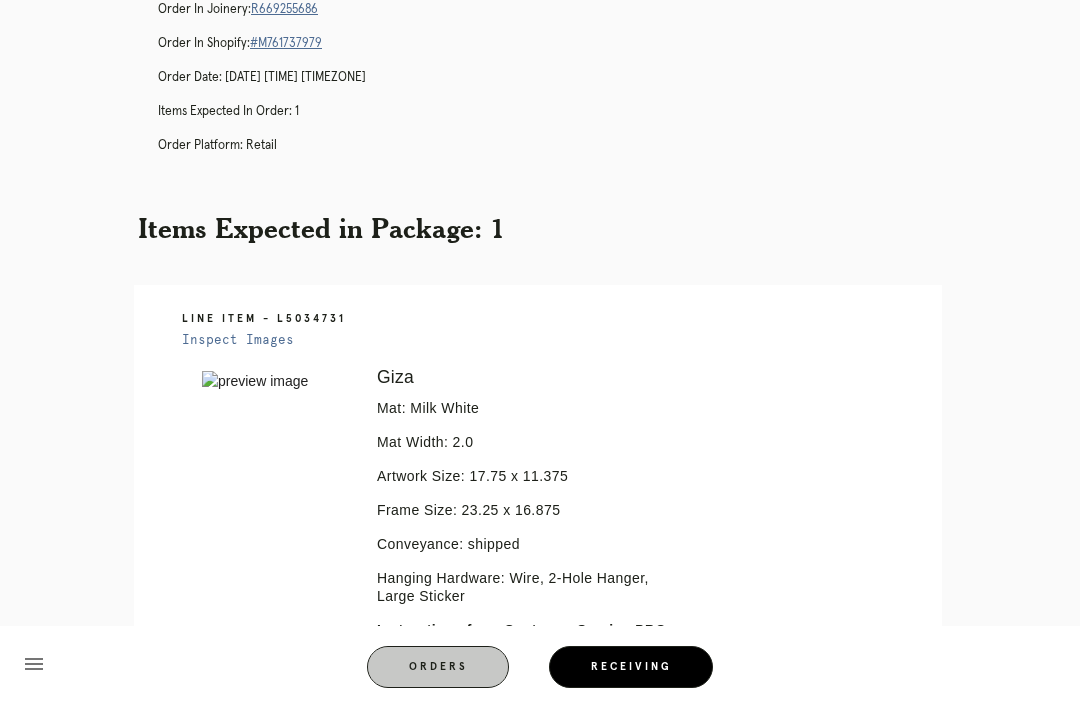 scroll, scrollTop: 64, scrollLeft: 0, axis: vertical 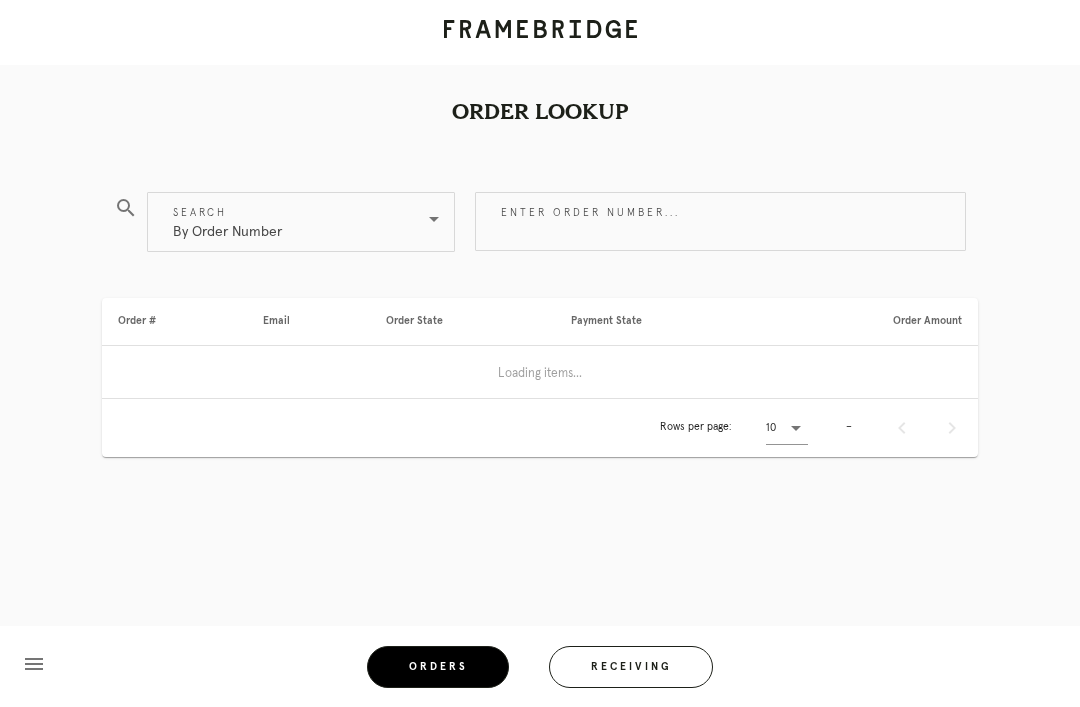 click on "Receiving" at bounding box center [631, 667] 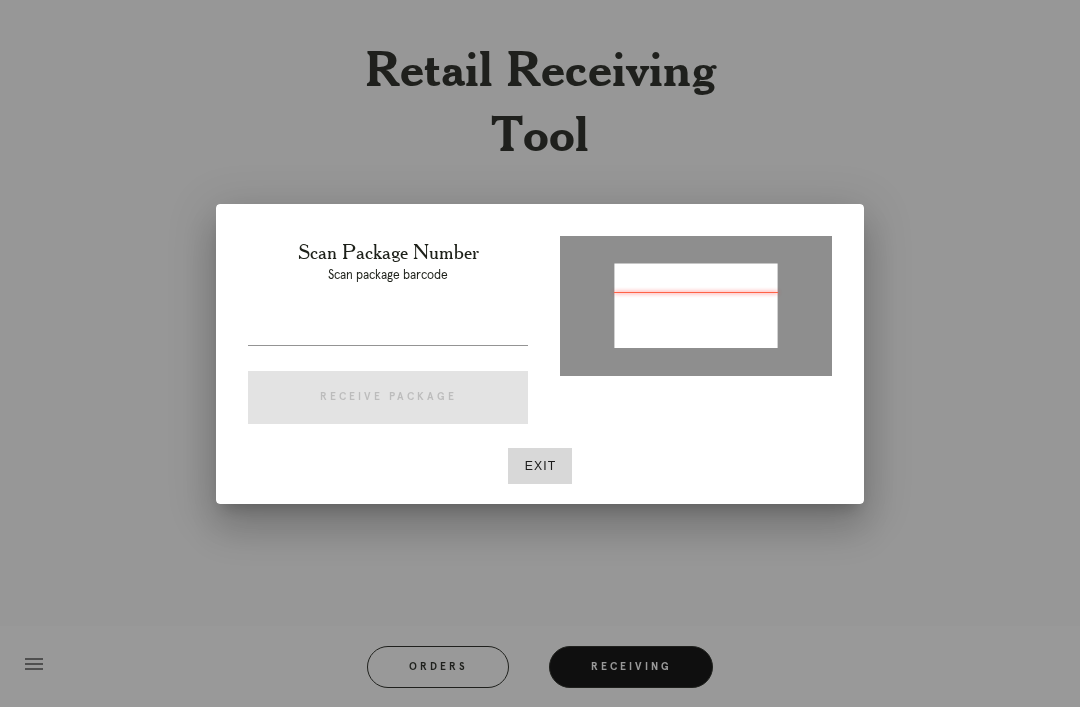 type on "P435451869151878" 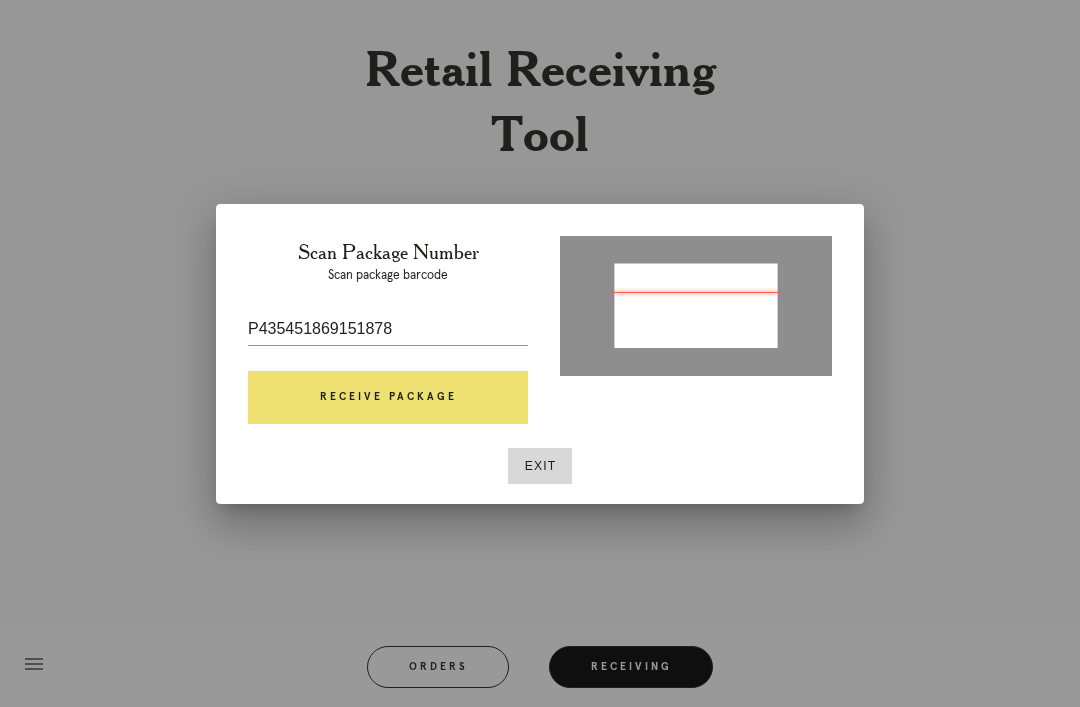 click on "Receive Package" at bounding box center (388, 398) 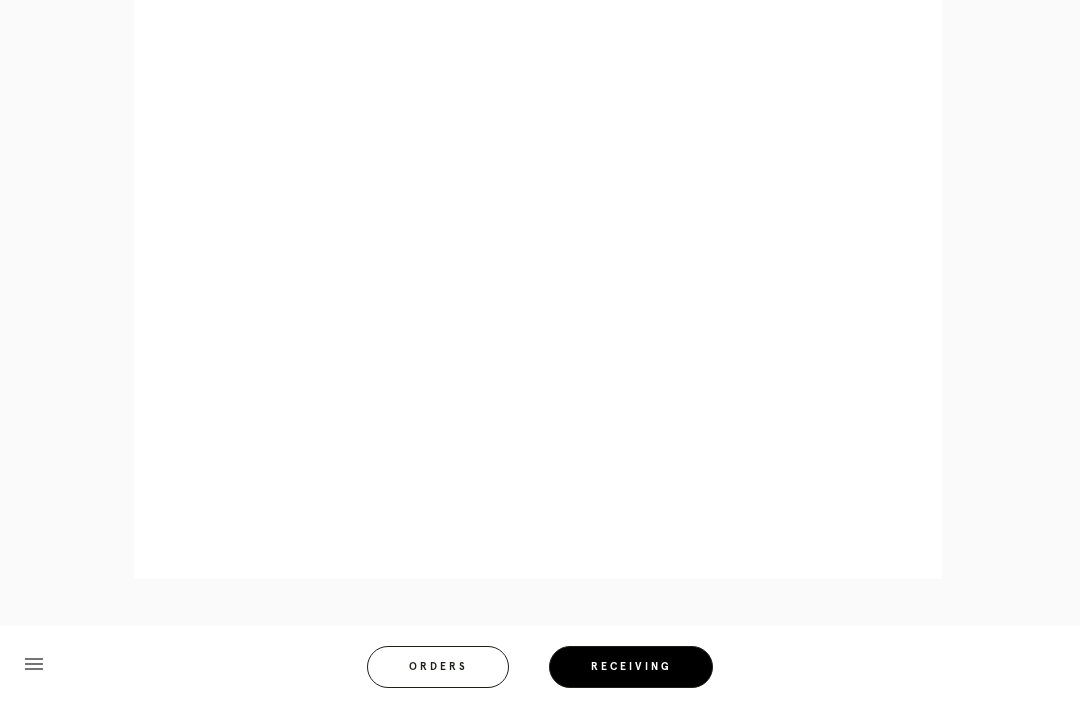 scroll, scrollTop: 910, scrollLeft: 0, axis: vertical 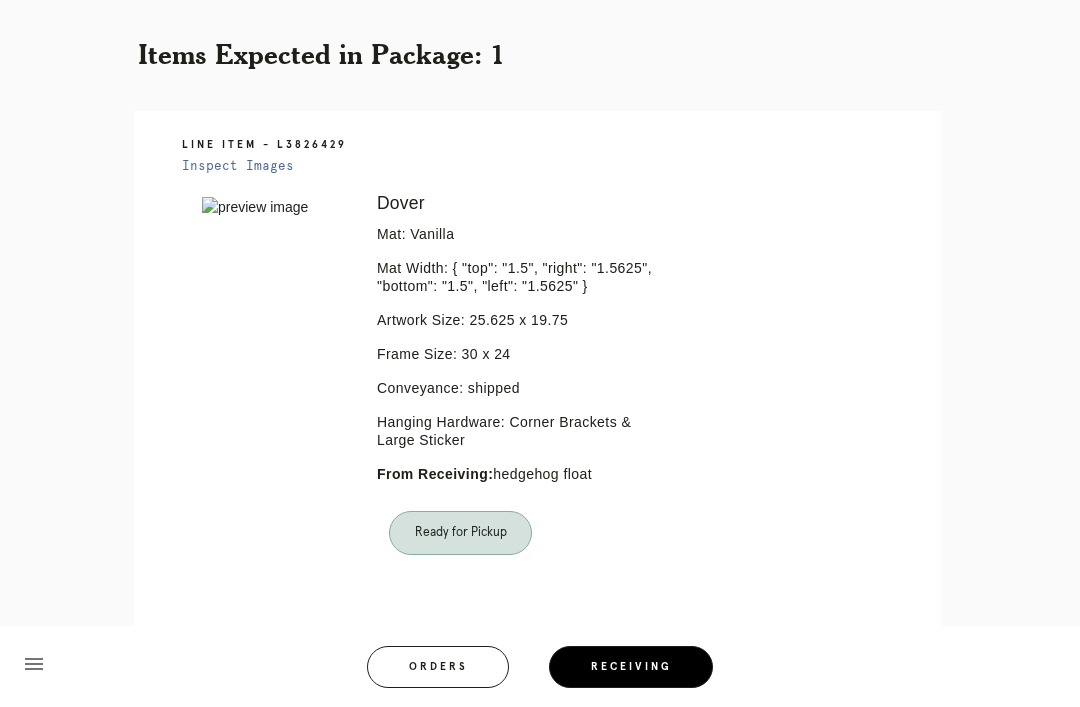 click on "Orders" at bounding box center (438, 667) 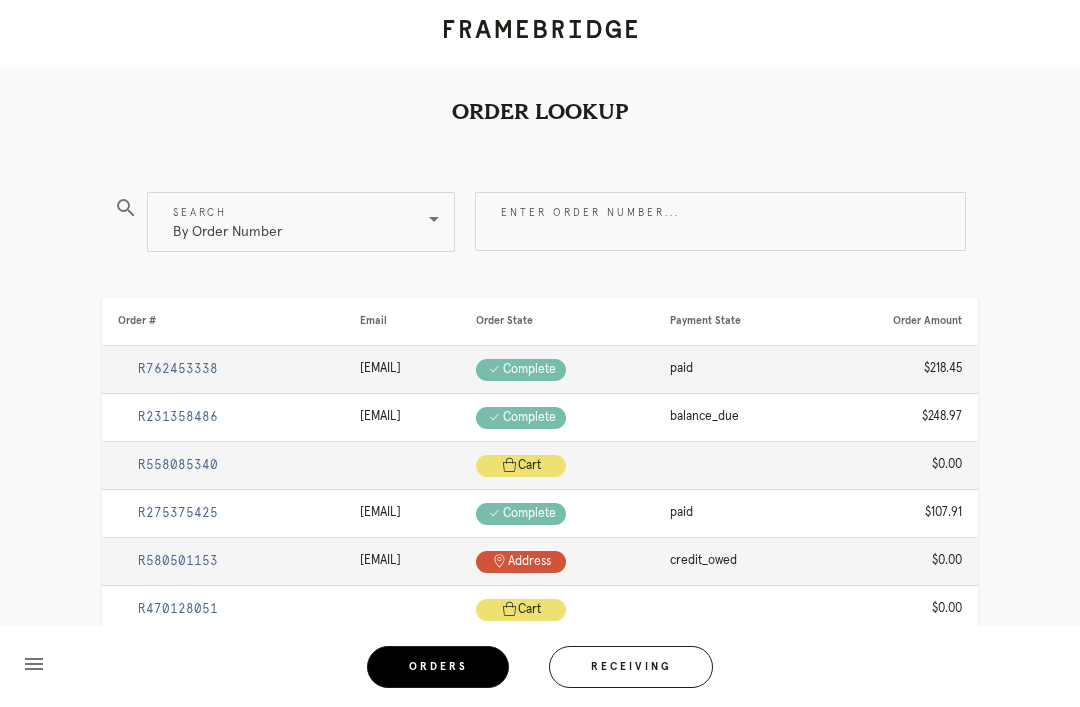 click on "Receiving" at bounding box center [631, 667] 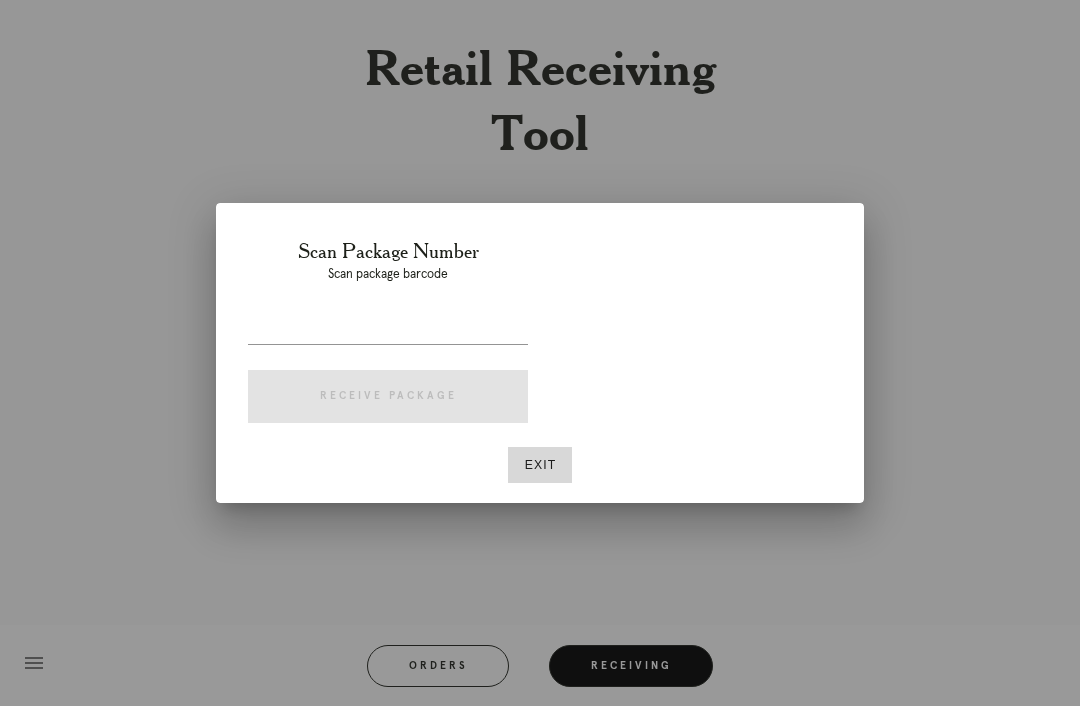 scroll, scrollTop: 64, scrollLeft: 0, axis: vertical 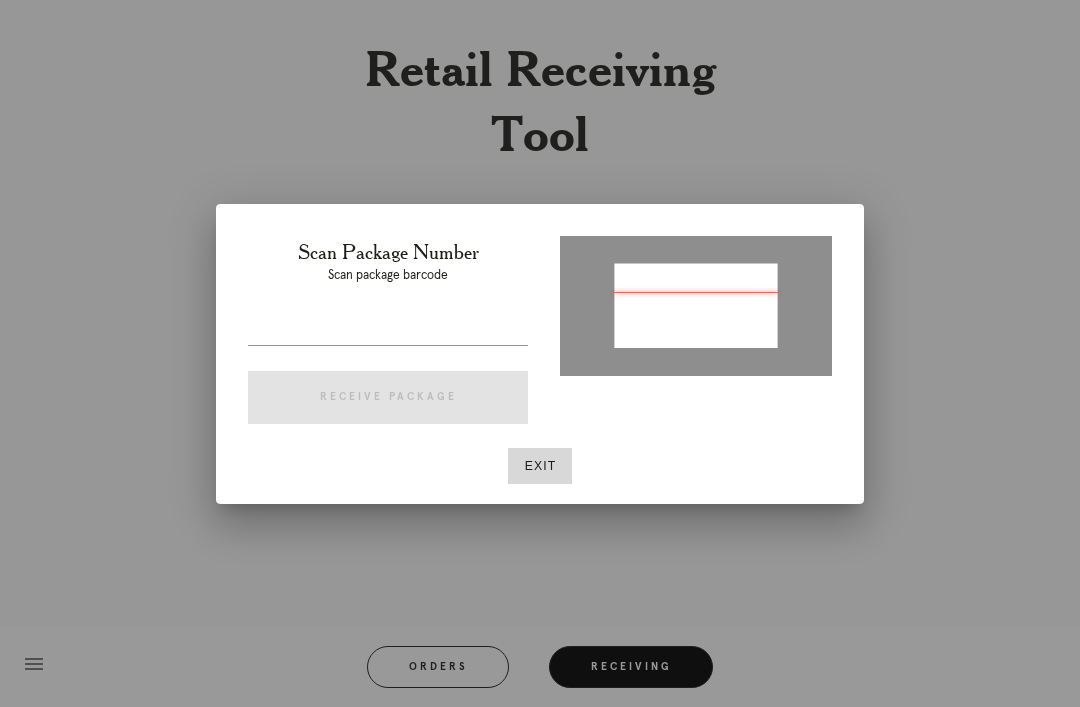 type on "[NUMBER]" 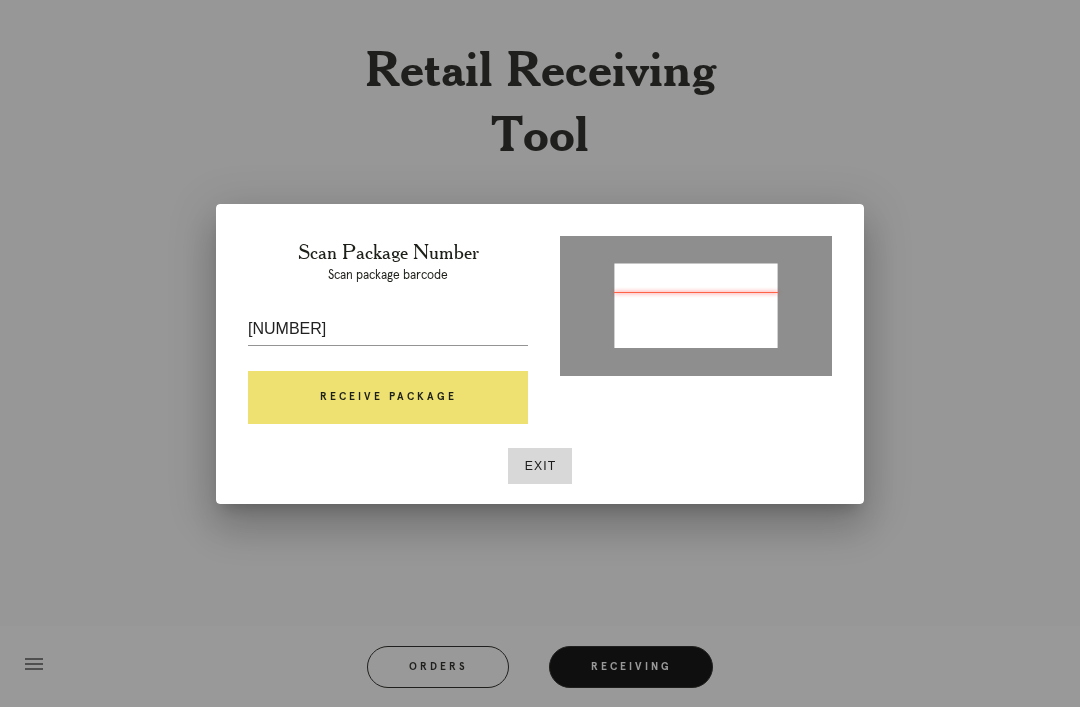 click on "Receive Package" at bounding box center [388, 398] 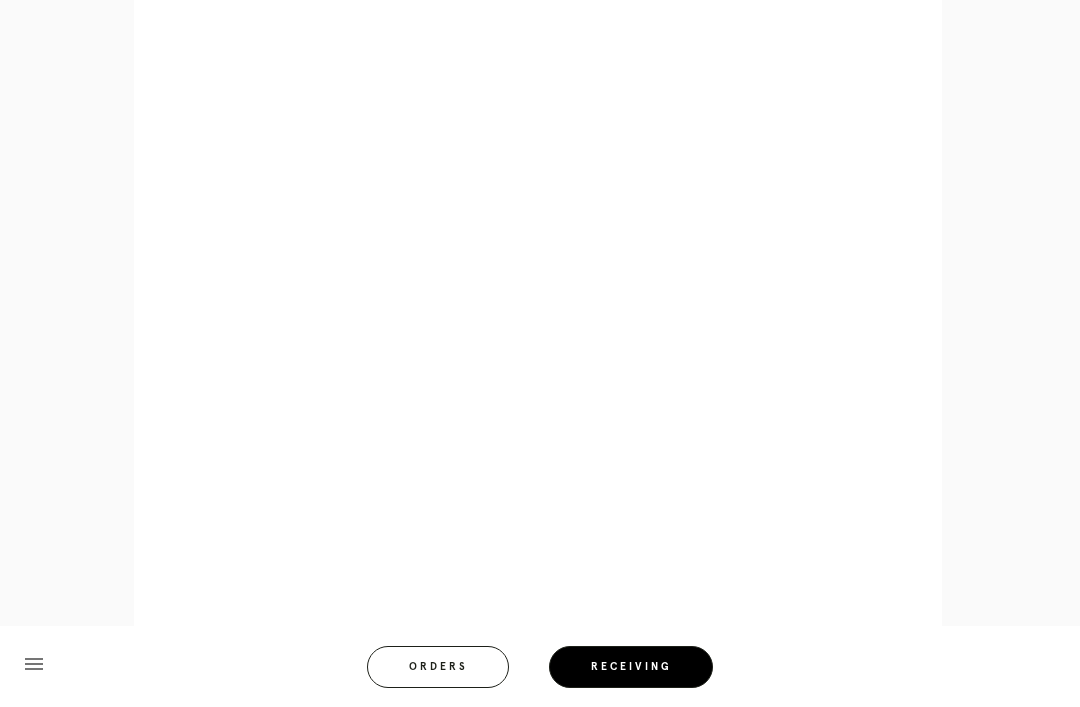 scroll, scrollTop: 858, scrollLeft: 0, axis: vertical 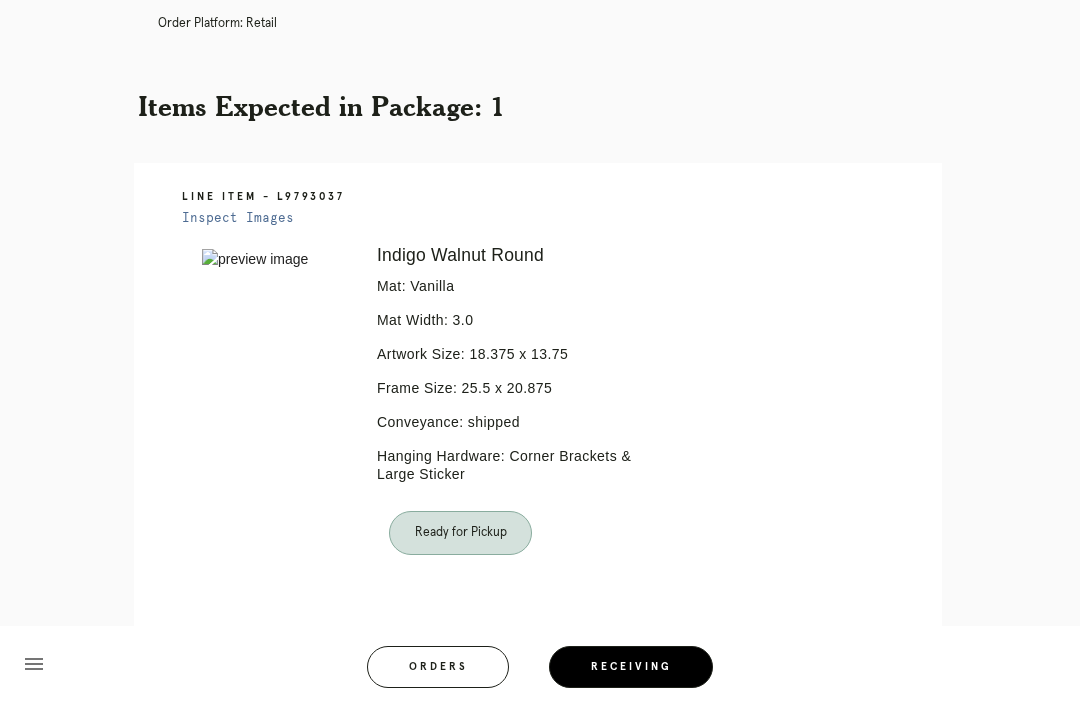 click on "Orders" at bounding box center (438, 667) 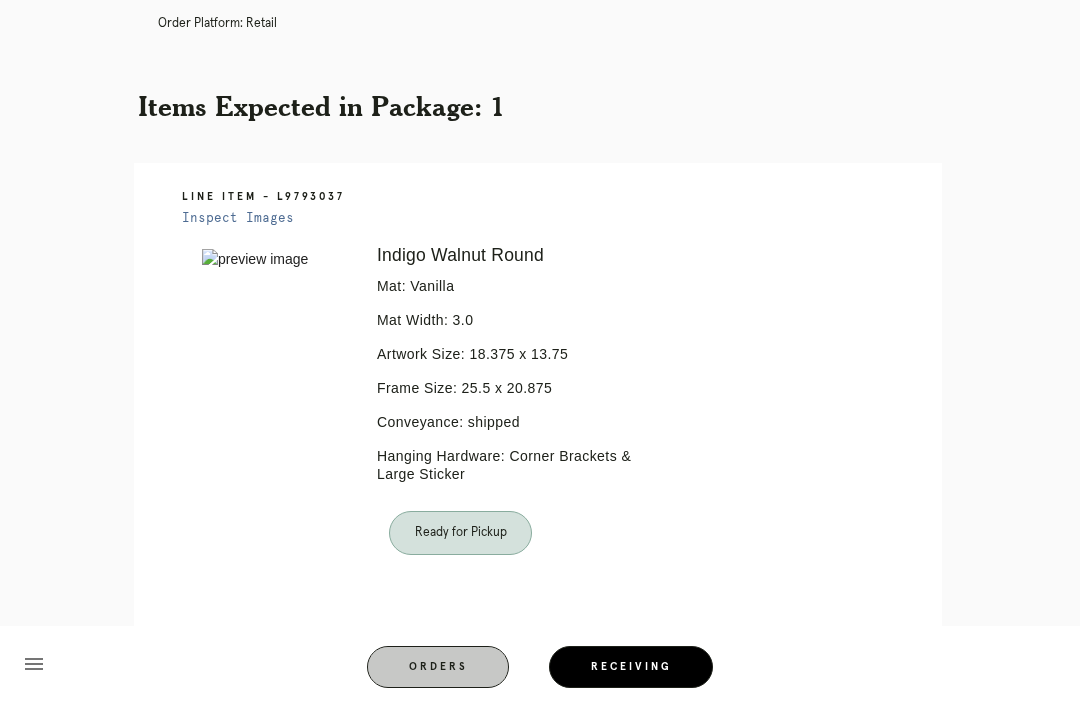 scroll, scrollTop: 0, scrollLeft: 0, axis: both 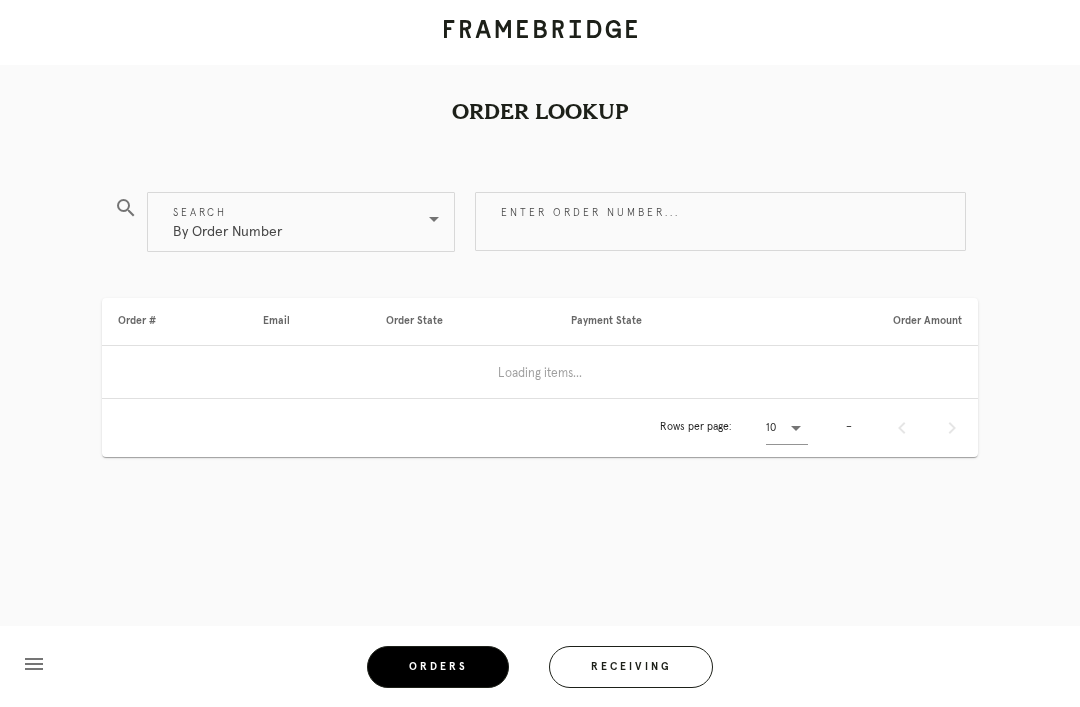 click on "Receiving" at bounding box center [631, 667] 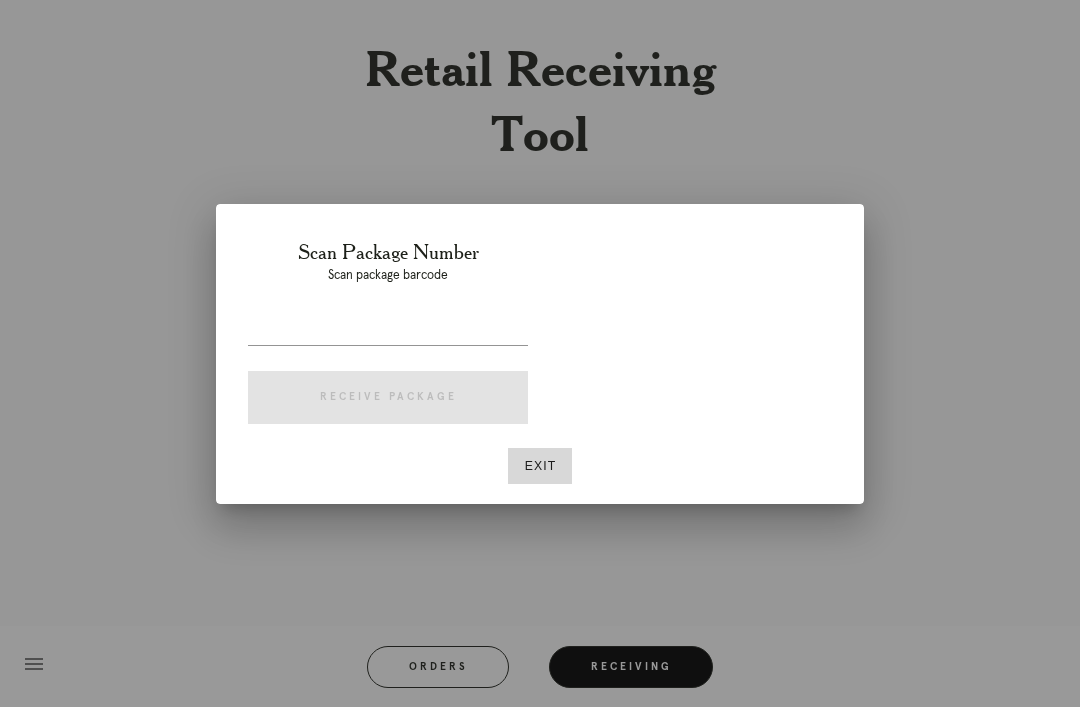 scroll, scrollTop: 64, scrollLeft: 0, axis: vertical 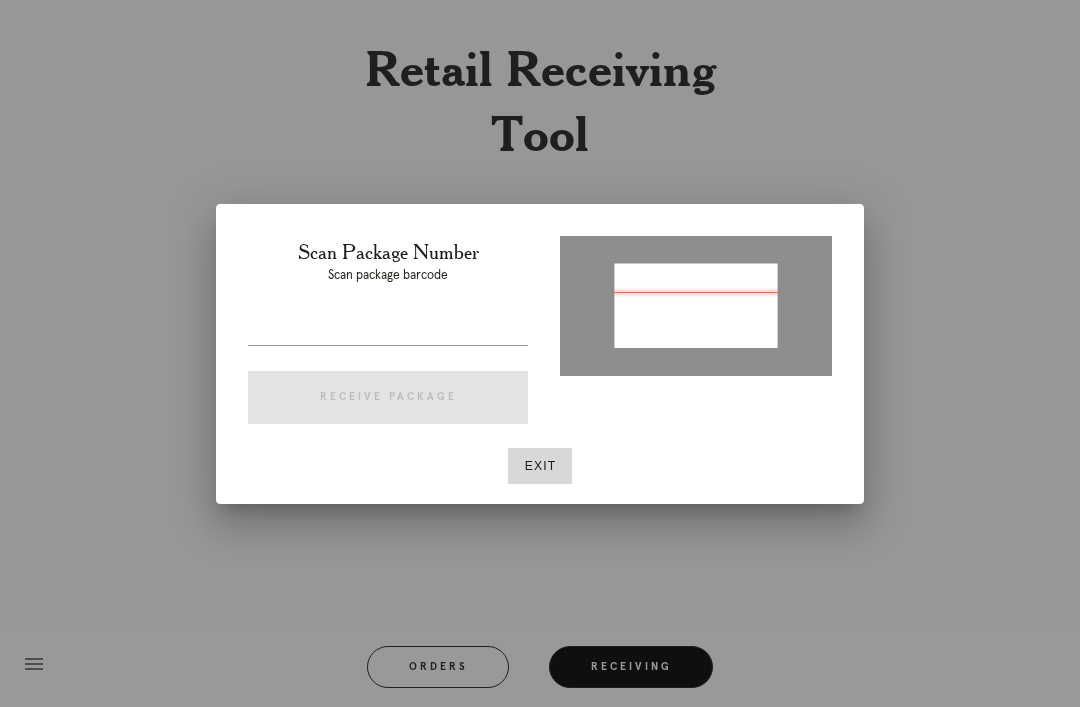 type on "P970699688178910" 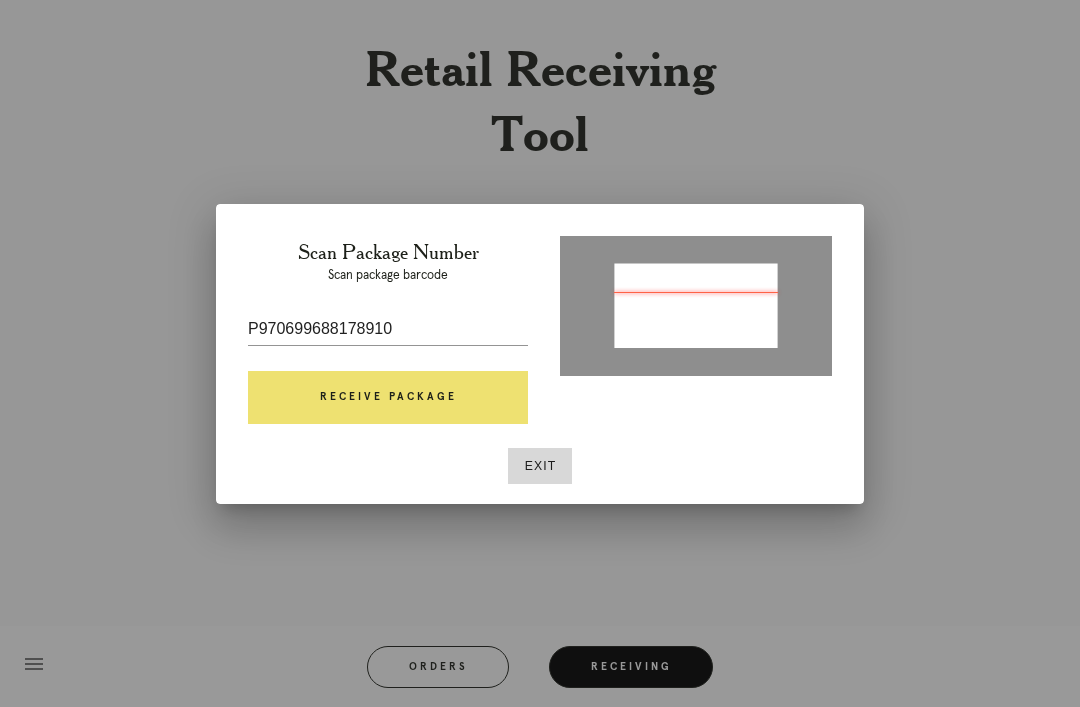 click on "Receive Package" at bounding box center (388, 398) 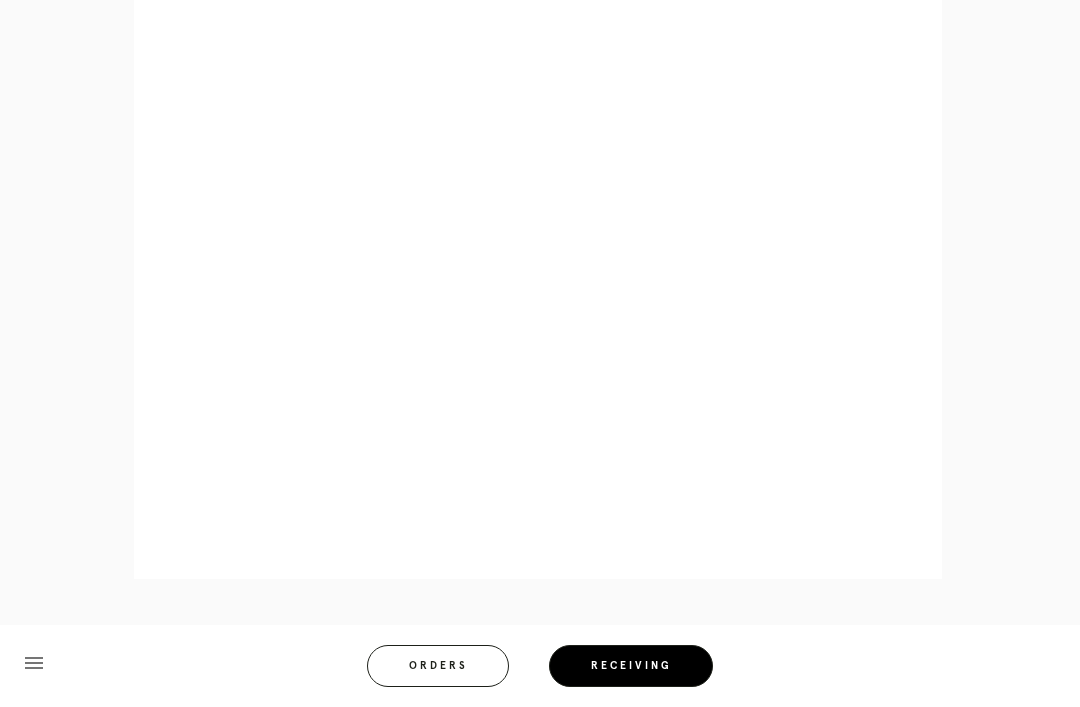 scroll, scrollTop: 1425, scrollLeft: 0, axis: vertical 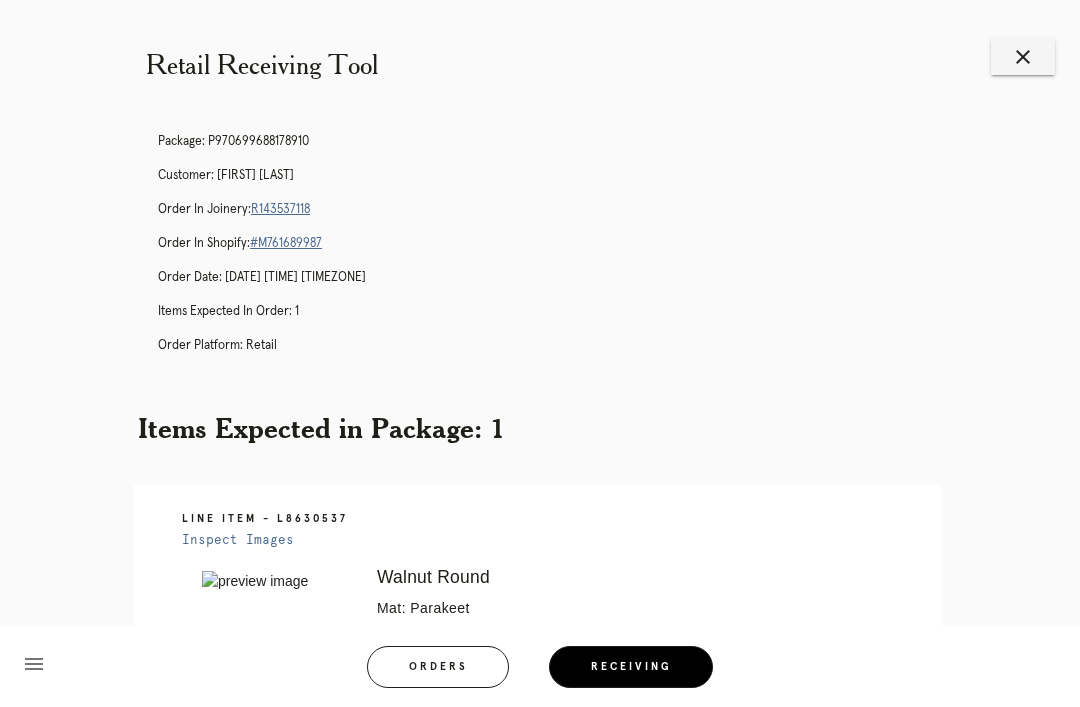 click on "Package: P970699688178910   Customer: Avery Barakett
Order in Joinery:
R143537118
Order in Shopify:
#M761689987
Order Date:
05/13/2025  4:12 PM EDT
Items Expected in Order: 1   Order Platform: retail" at bounding box center (560, 252) 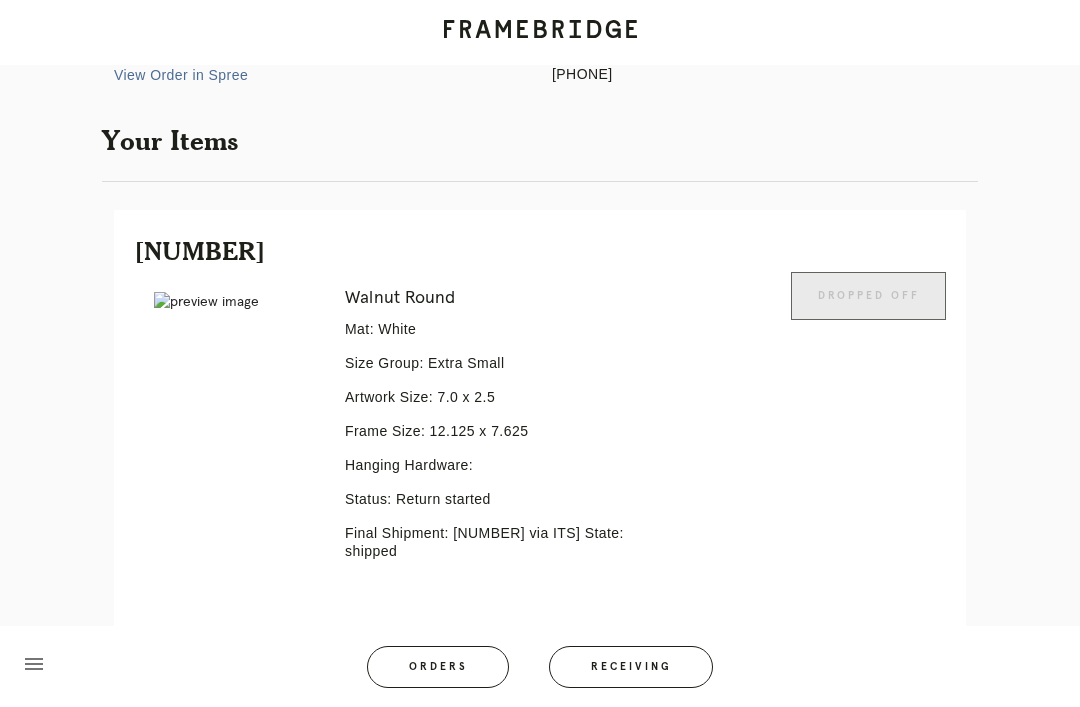 scroll, scrollTop: 378, scrollLeft: 0, axis: vertical 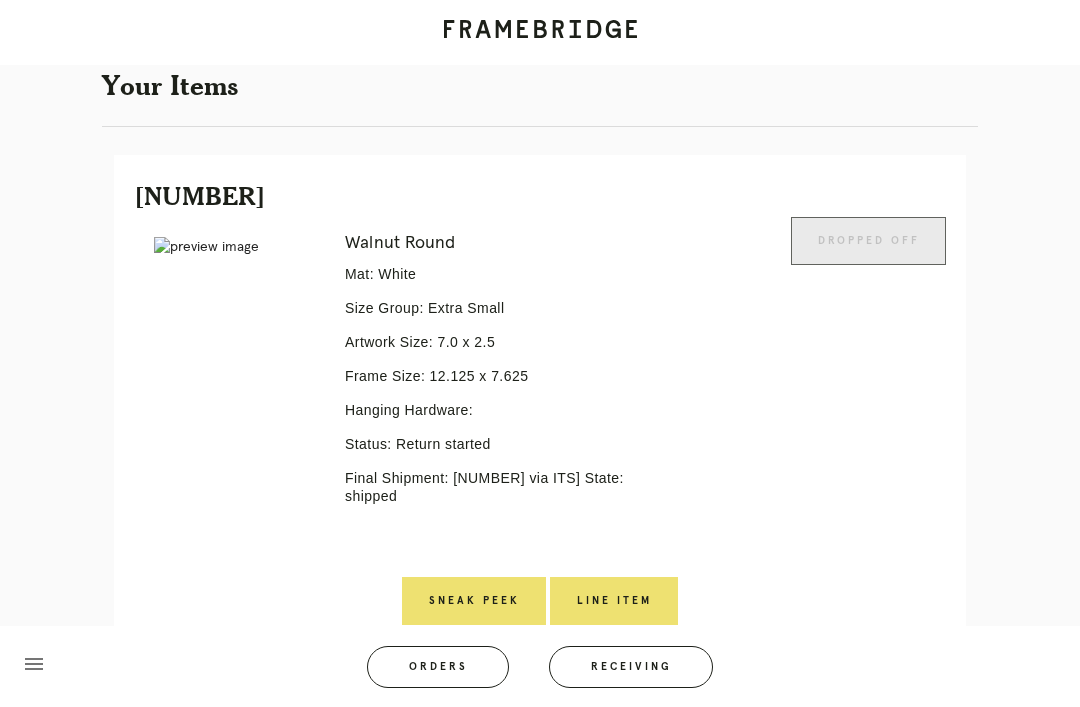 click on "Line Item" at bounding box center (614, 601) 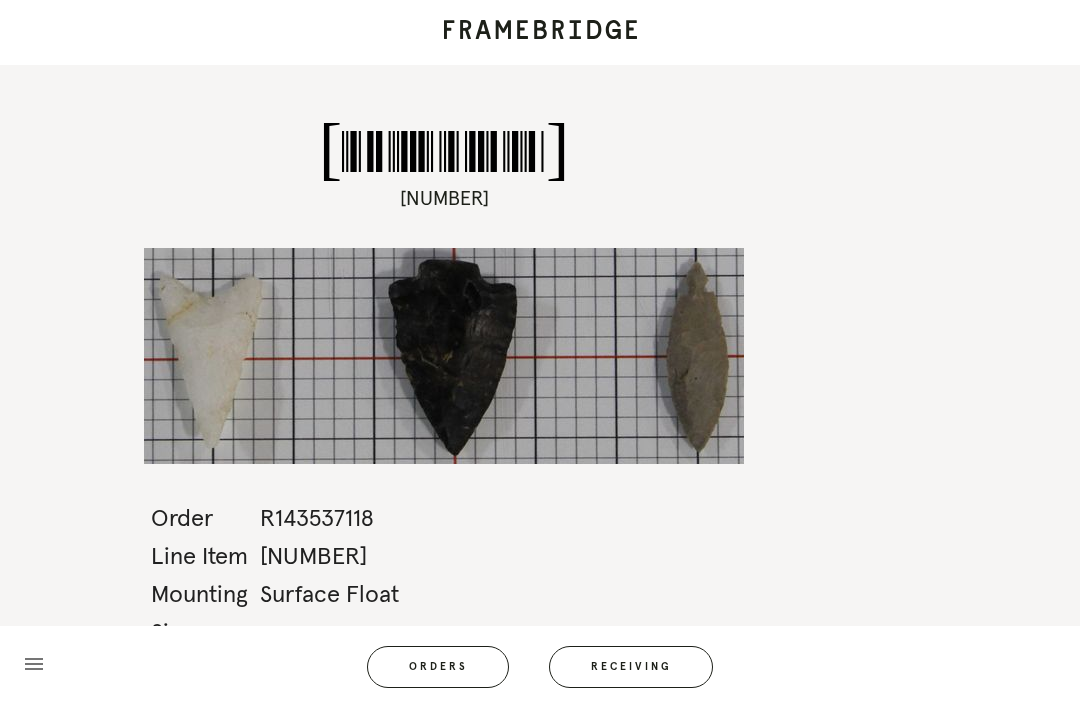 scroll, scrollTop: 64, scrollLeft: 0, axis: vertical 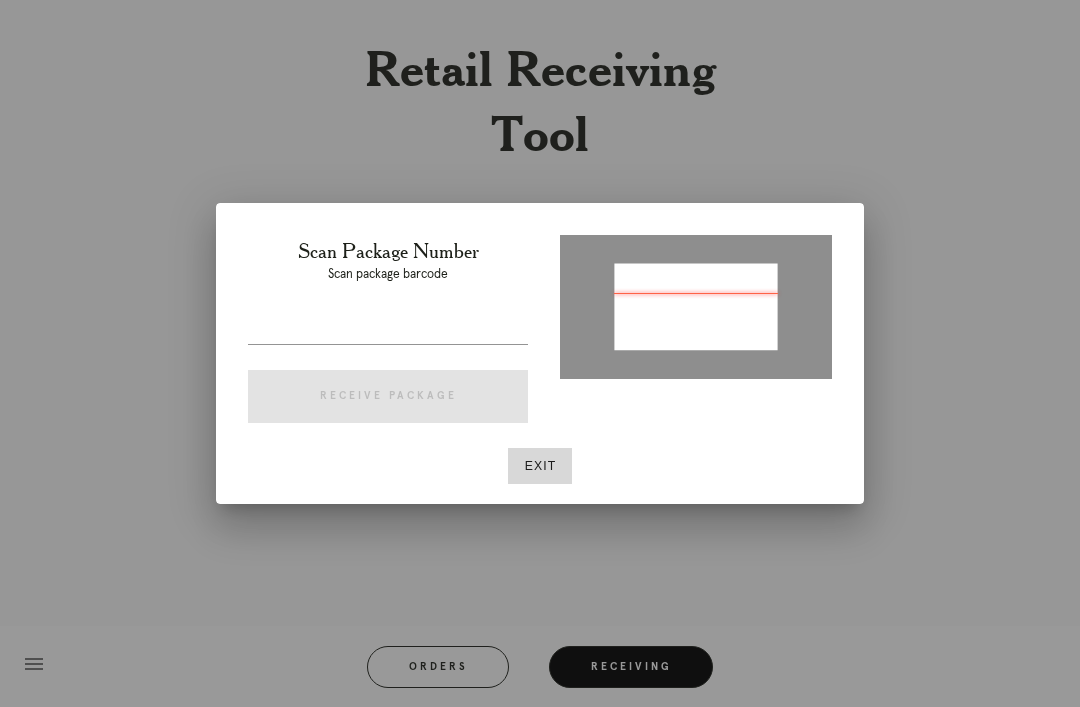 click on "Exit" at bounding box center (540, 466) 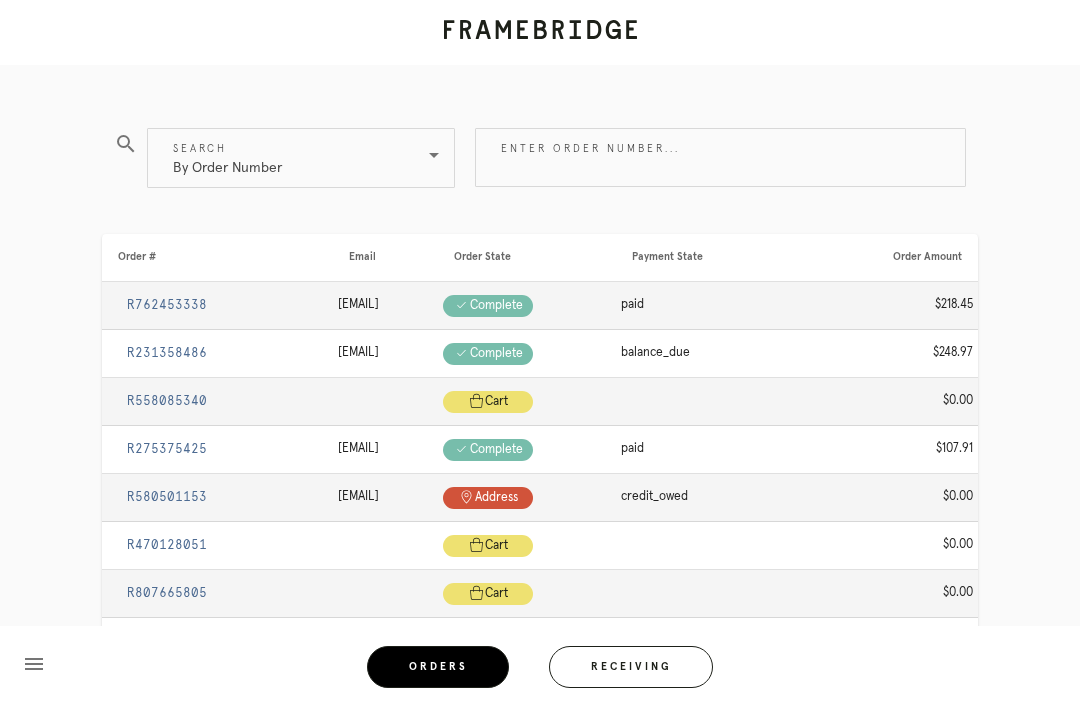click on "Receiving" at bounding box center [631, 667] 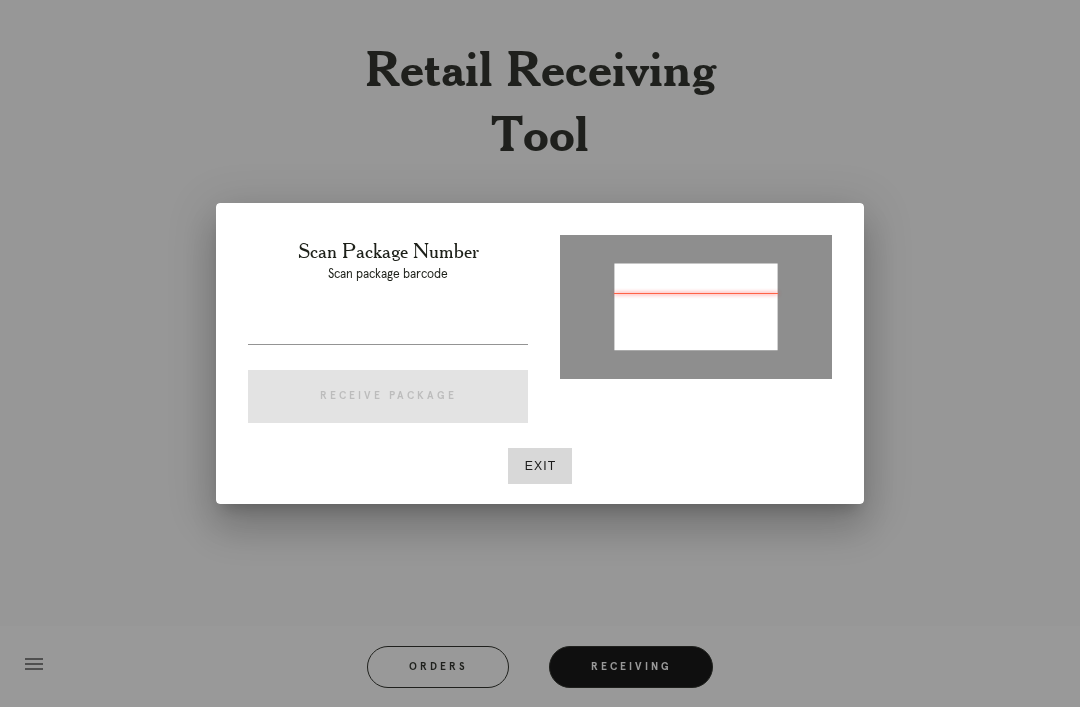 type on "P157639895554478" 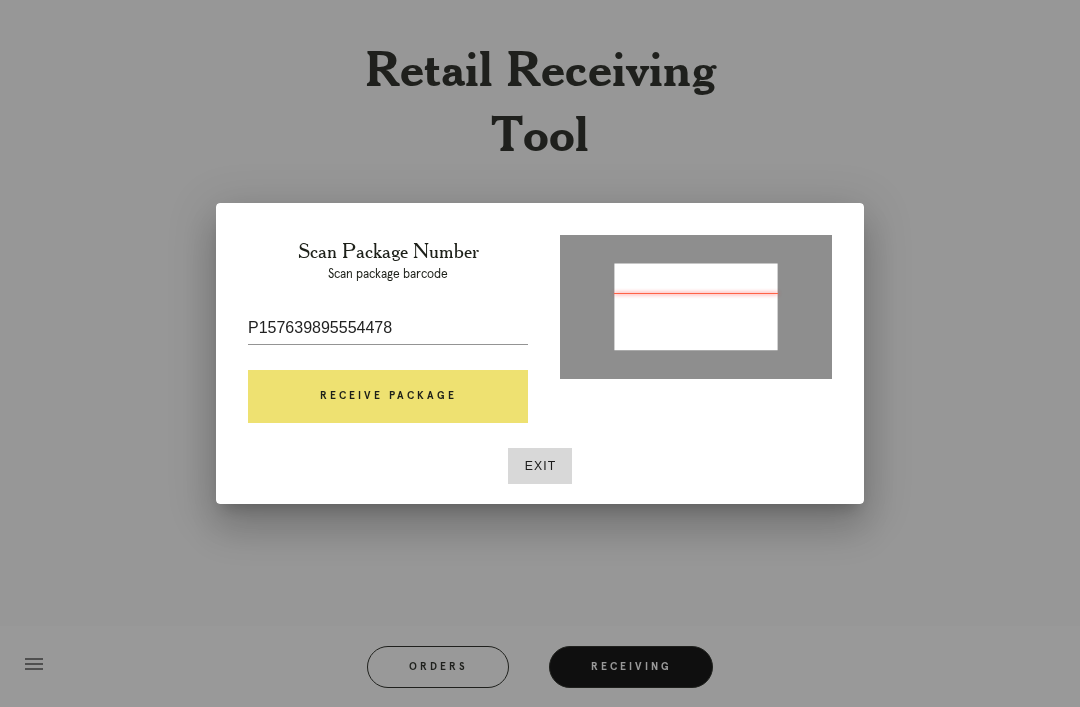 click on "Receive Package" at bounding box center [388, 397] 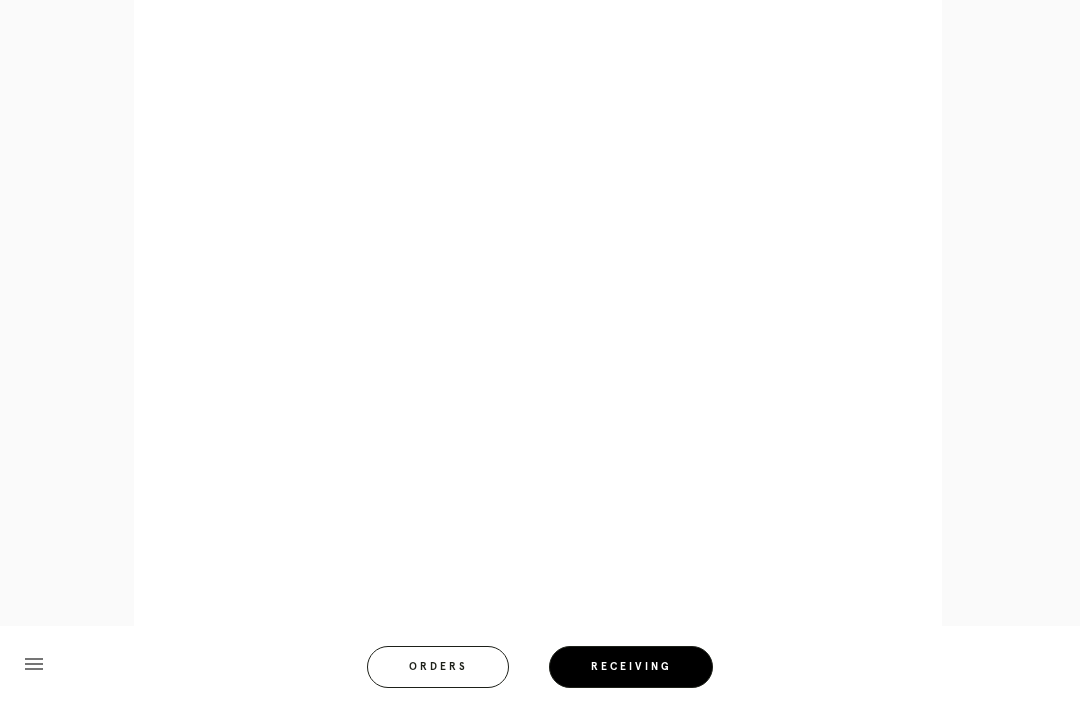 scroll, scrollTop: 872, scrollLeft: 0, axis: vertical 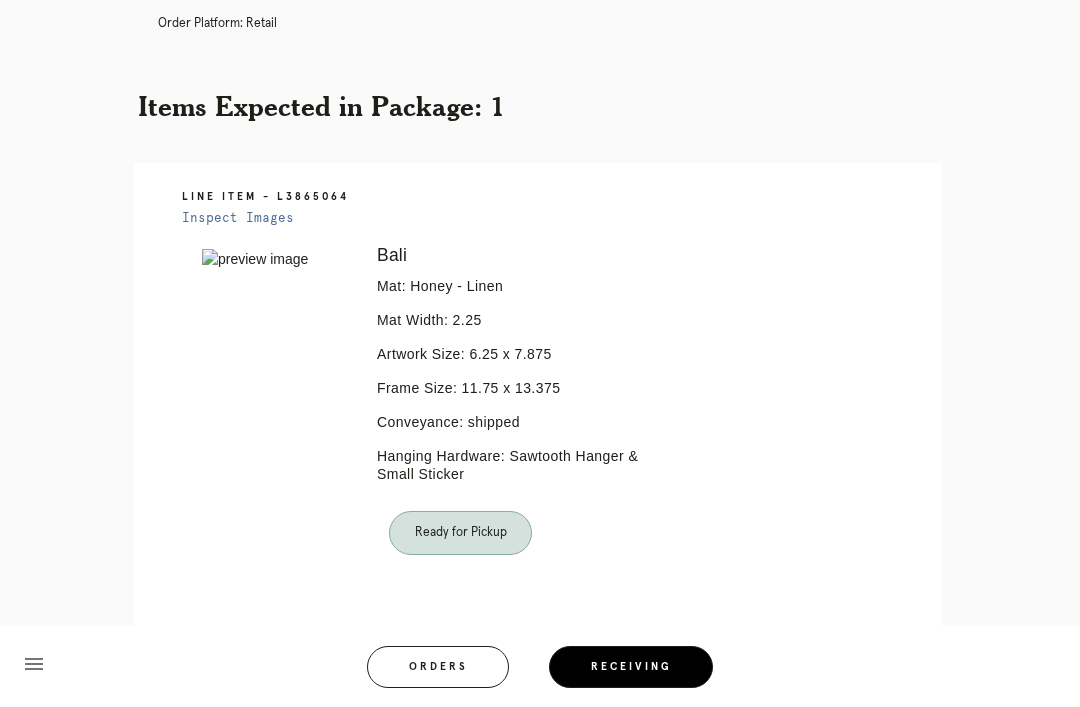click on "Orders" at bounding box center [438, 667] 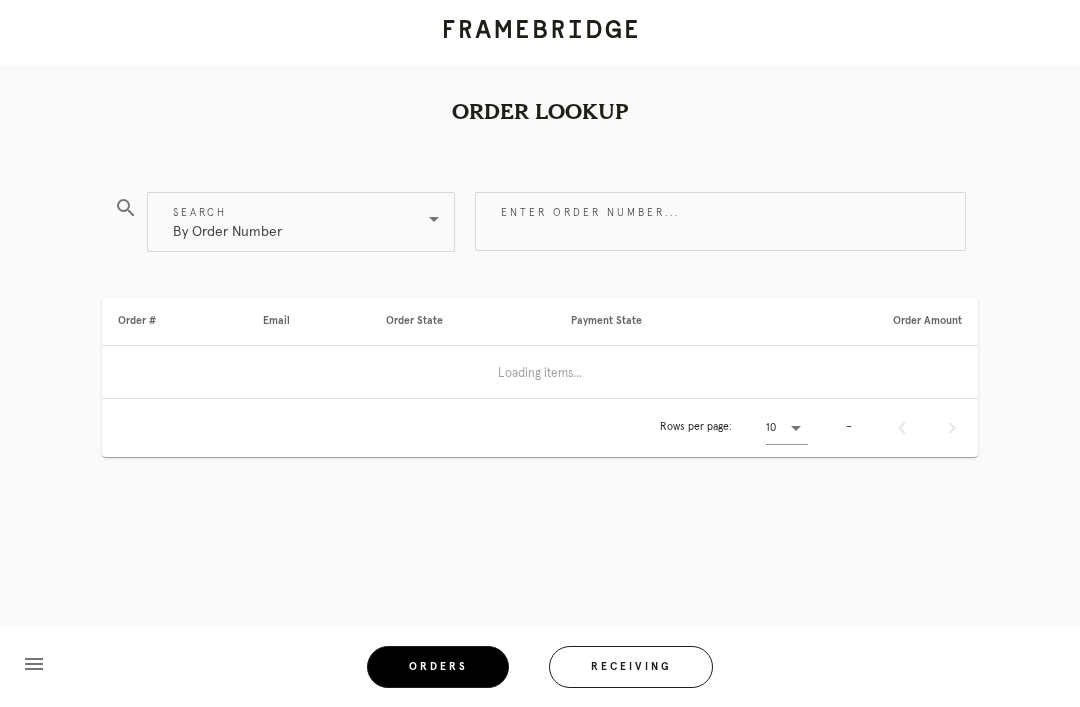 scroll, scrollTop: 0, scrollLeft: 0, axis: both 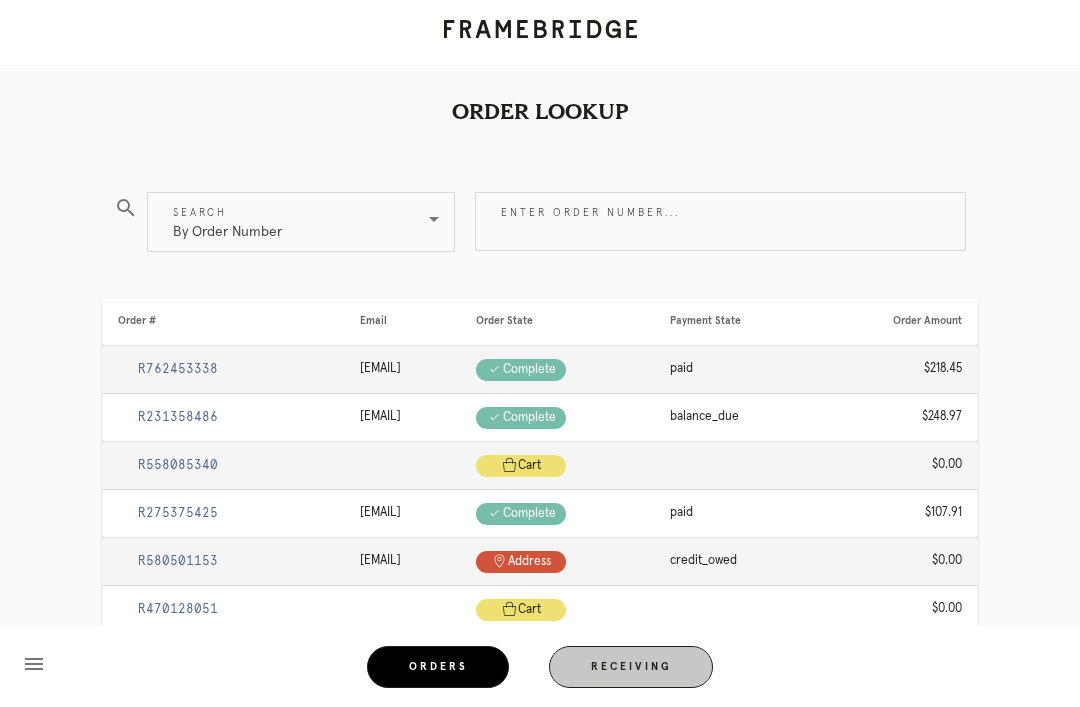 click on "Receiving" at bounding box center (631, 667) 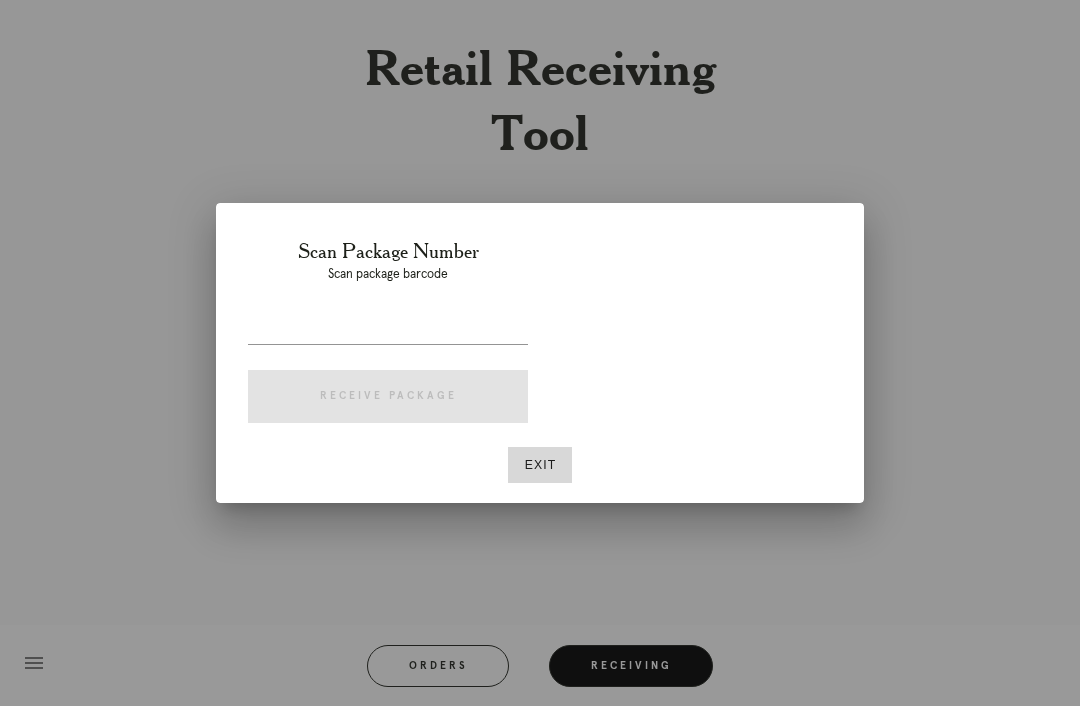 scroll, scrollTop: 64, scrollLeft: 0, axis: vertical 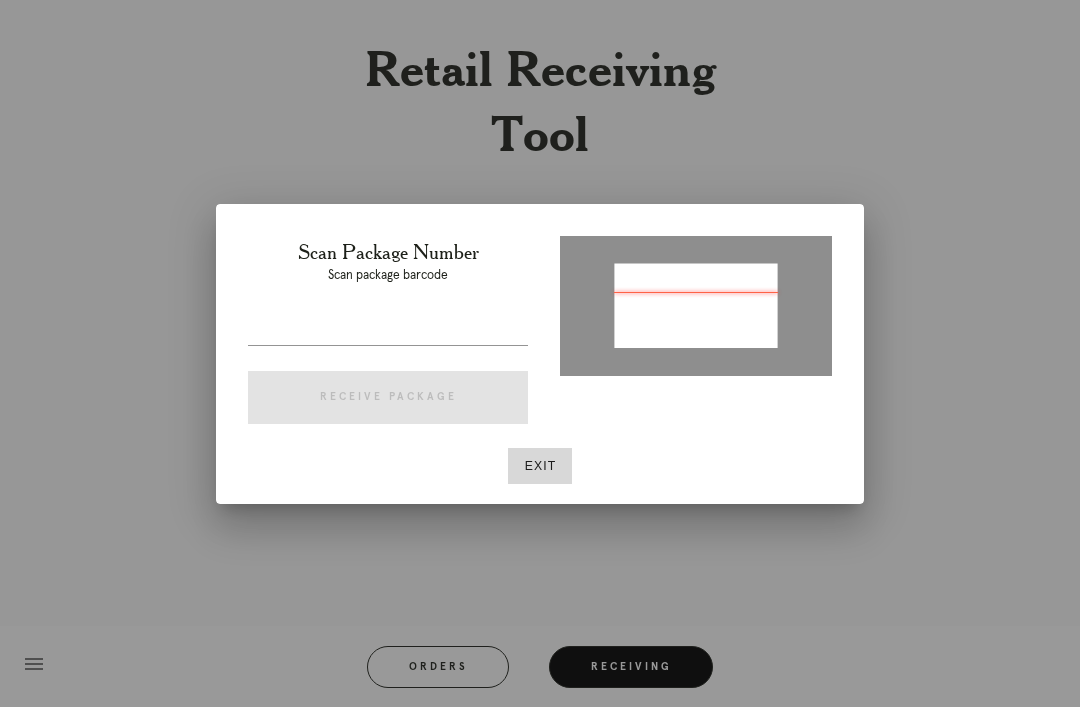type on "P585920172410693" 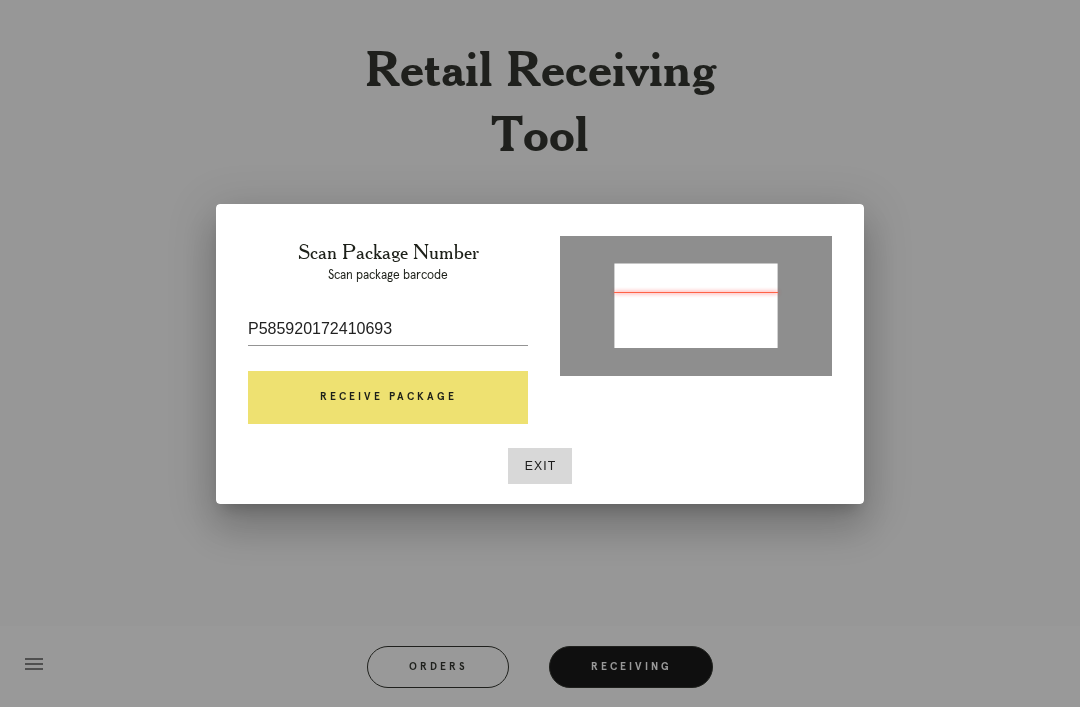 click on "Receive Package" at bounding box center [388, 398] 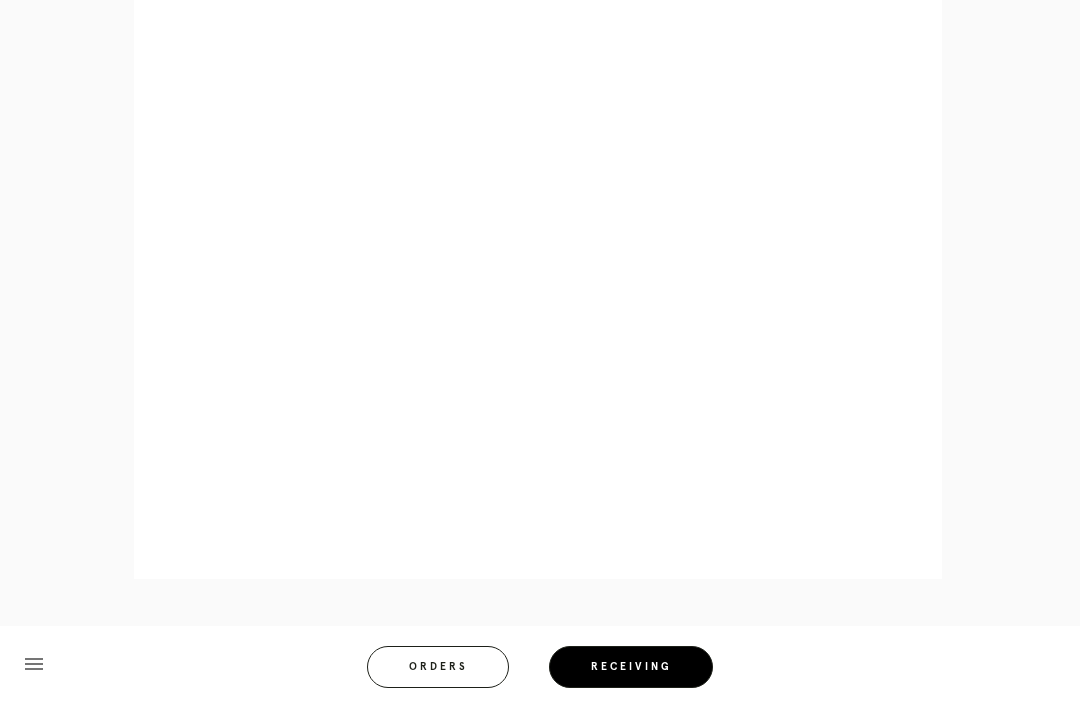 scroll, scrollTop: 858, scrollLeft: 0, axis: vertical 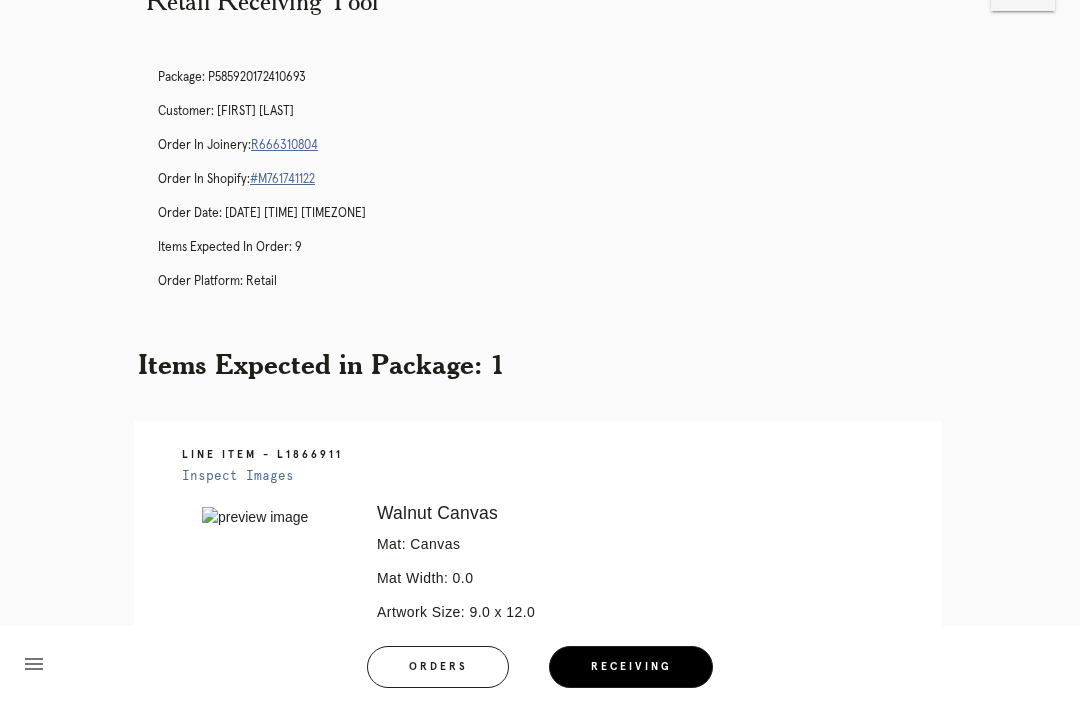 click on "Orders" at bounding box center (438, 667) 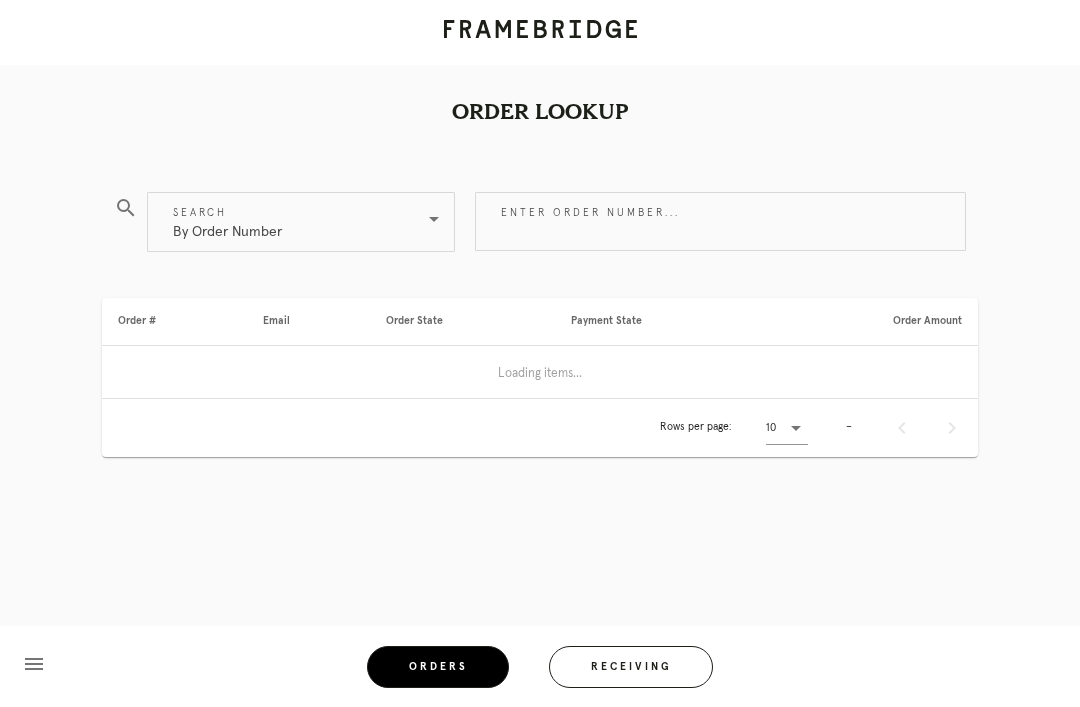 click on "Receiving" at bounding box center (631, 667) 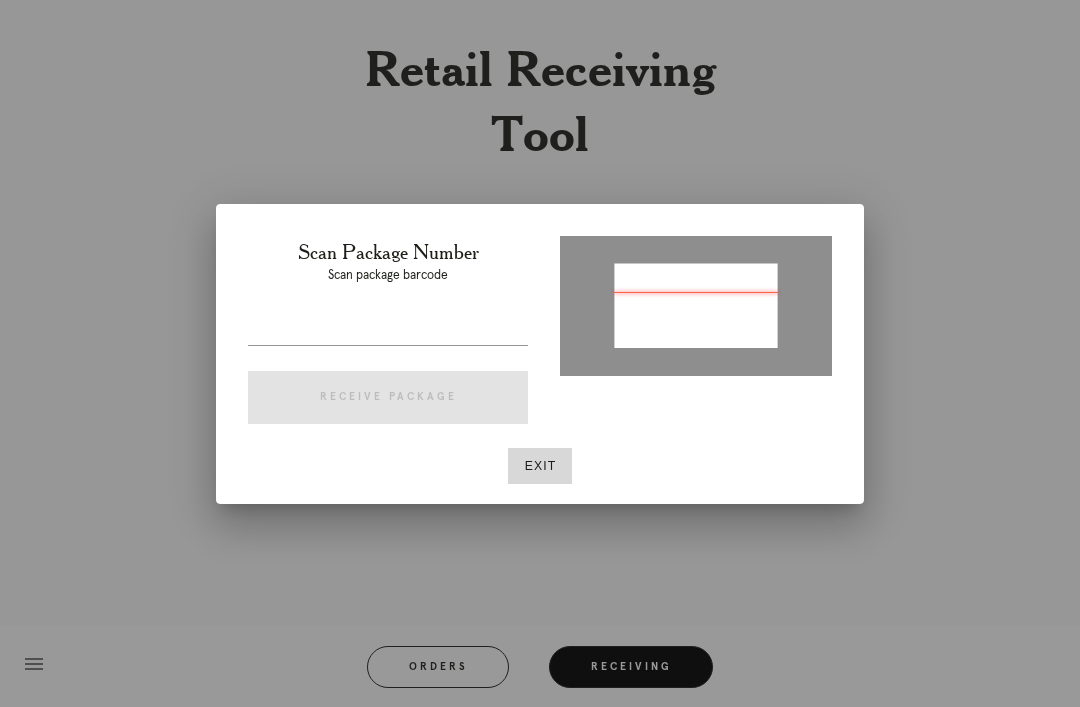 type on "P469917109771374" 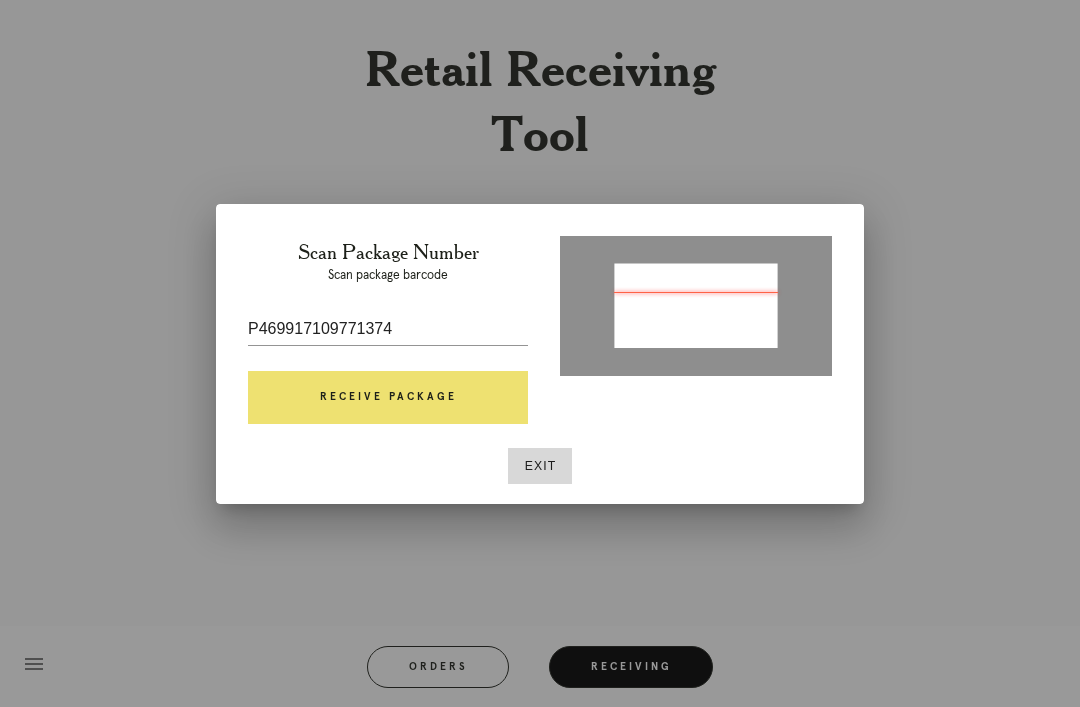 click on "Receive Package" at bounding box center [388, 398] 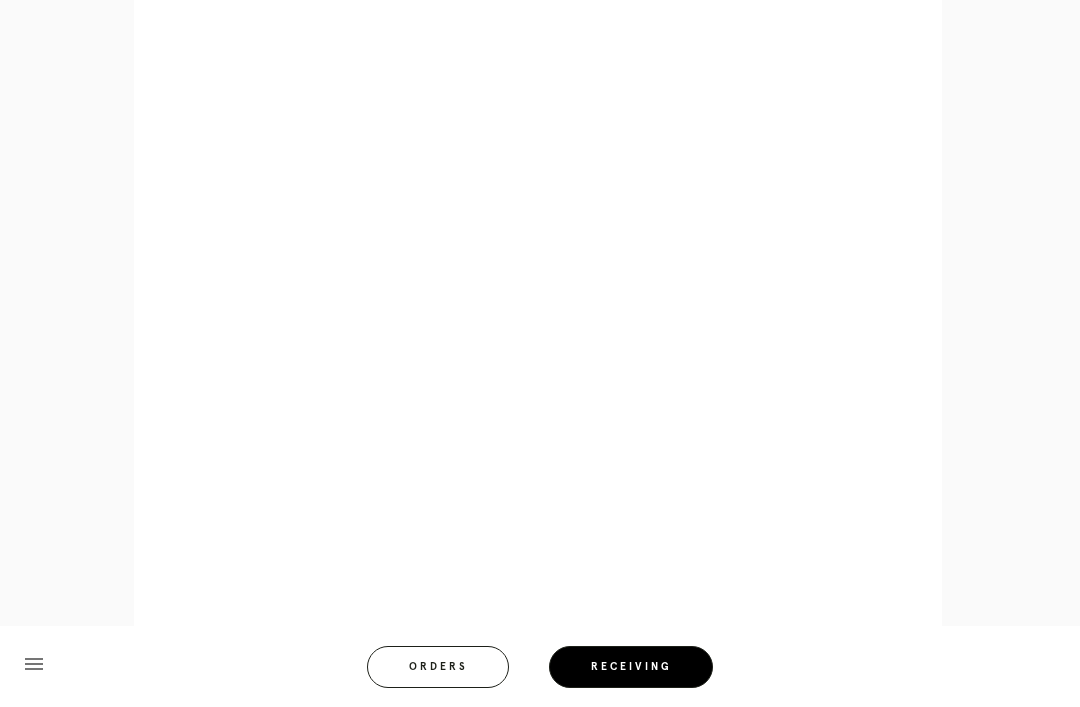 scroll, scrollTop: 858, scrollLeft: 0, axis: vertical 